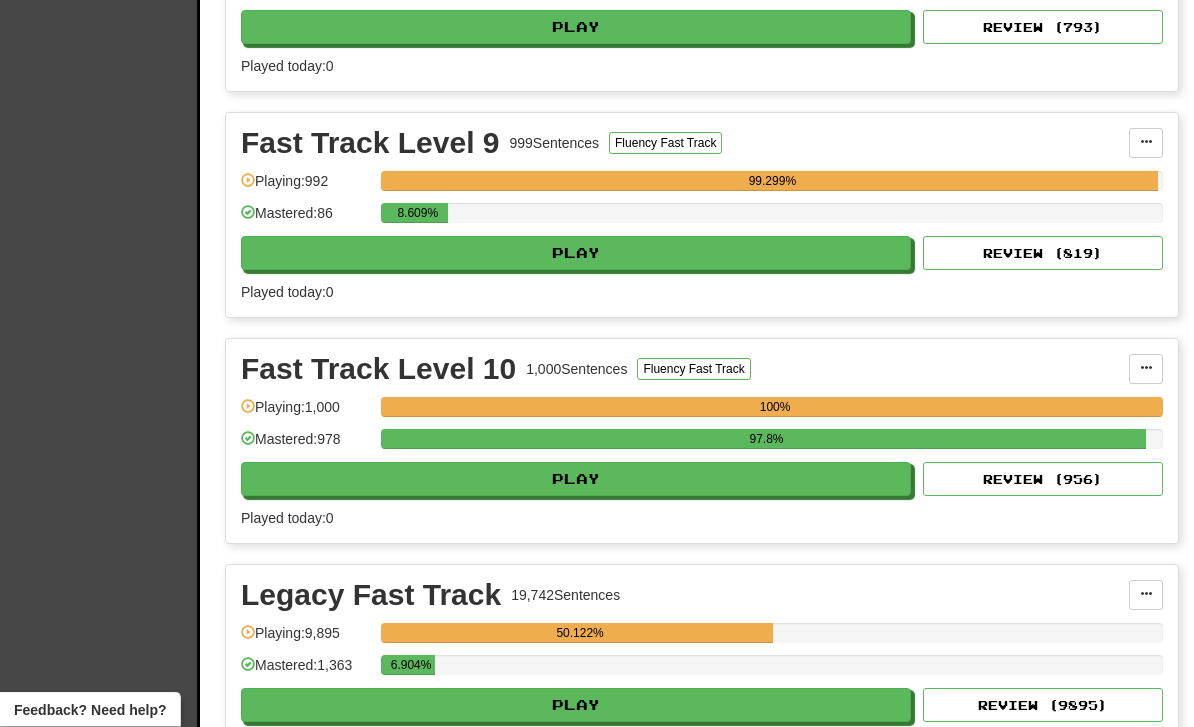 scroll, scrollTop: 836, scrollLeft: 0, axis: vertical 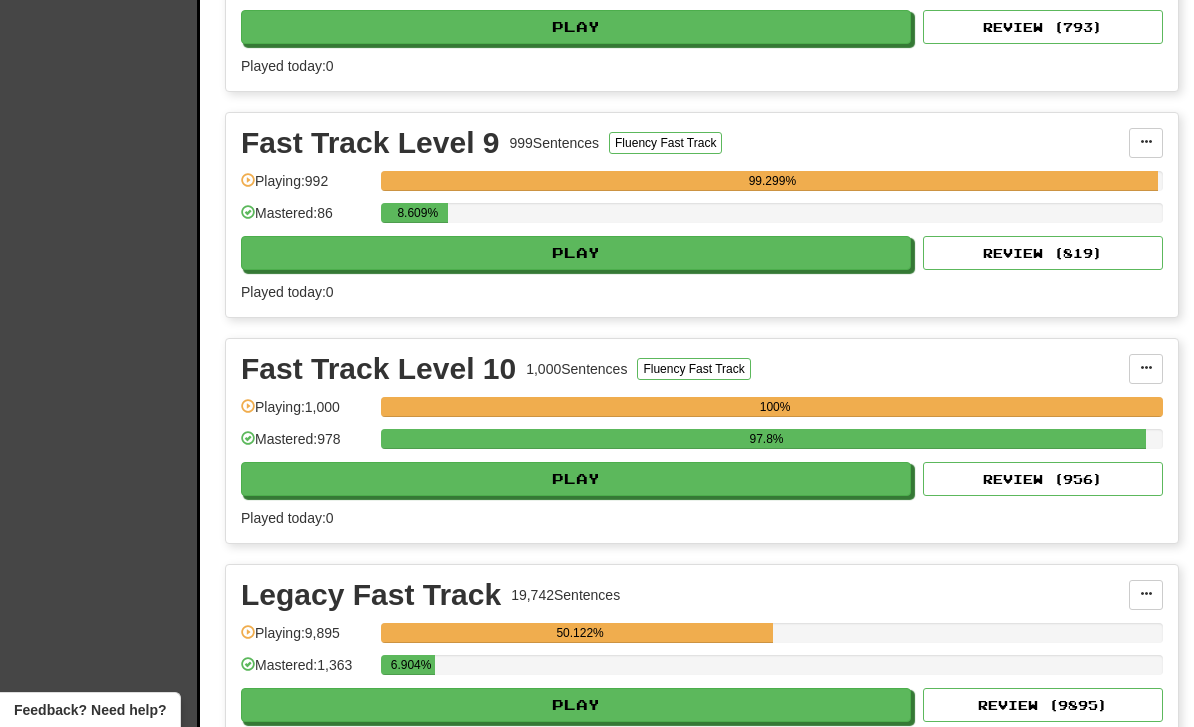 click on "Play" at bounding box center [576, 253] 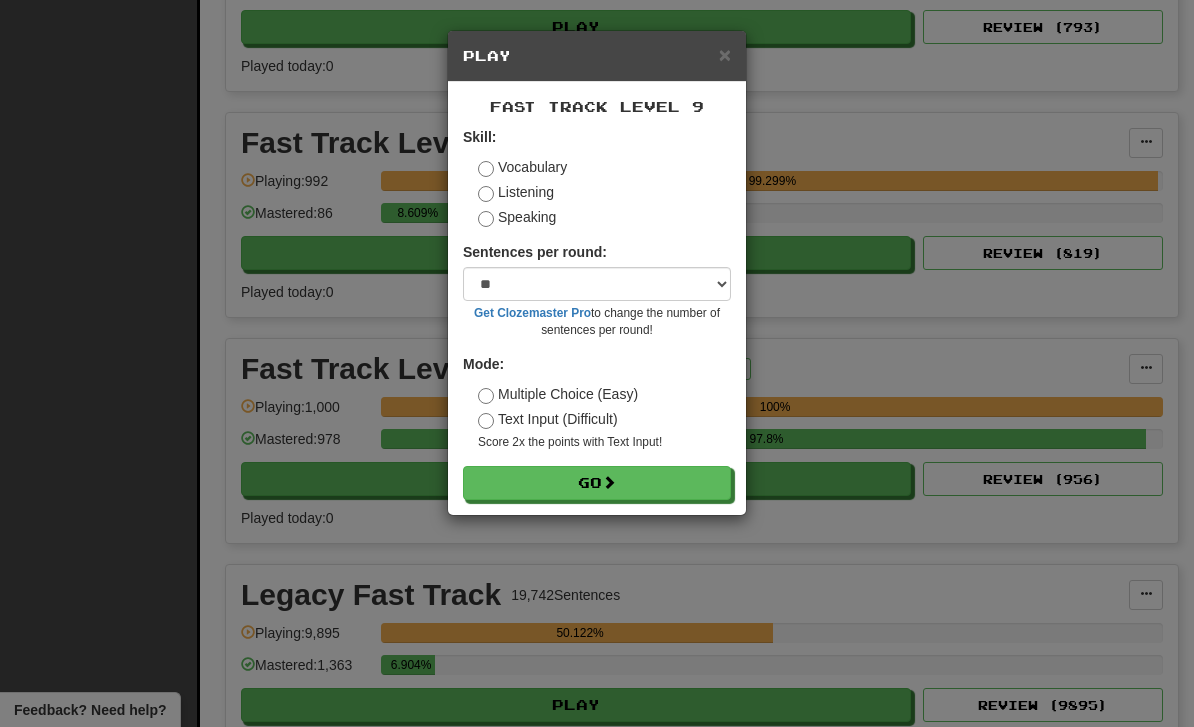 click on "Go" at bounding box center [597, 483] 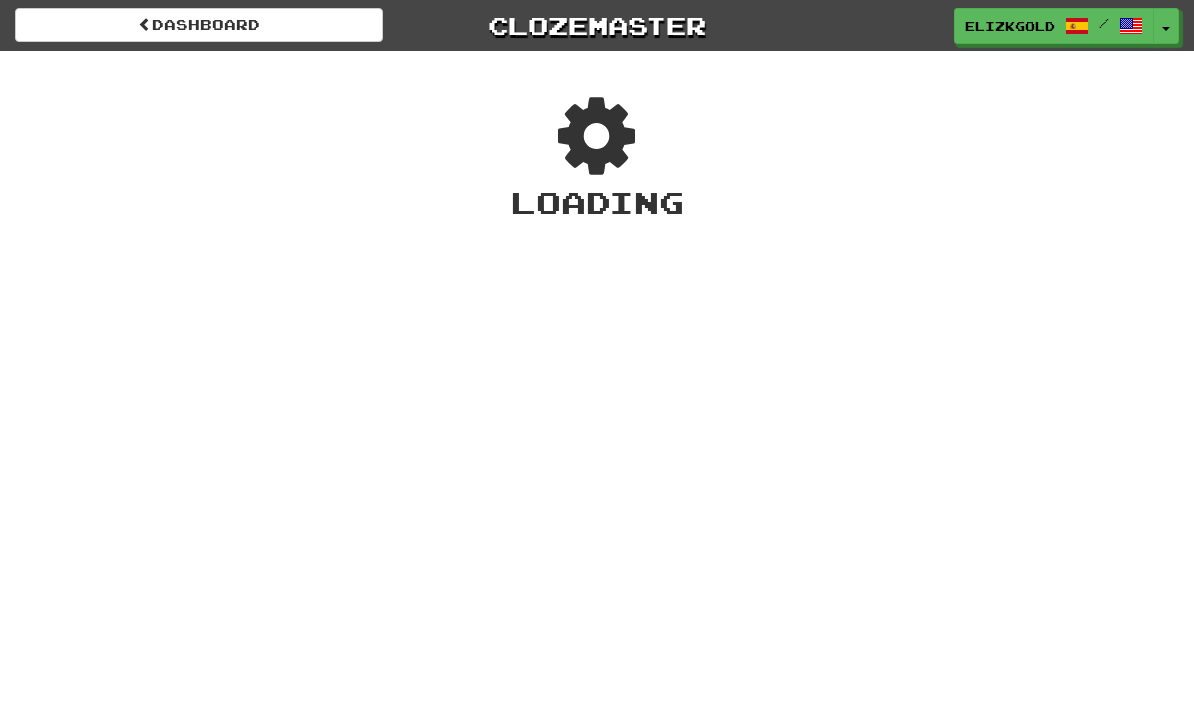 scroll, scrollTop: 0, scrollLeft: 0, axis: both 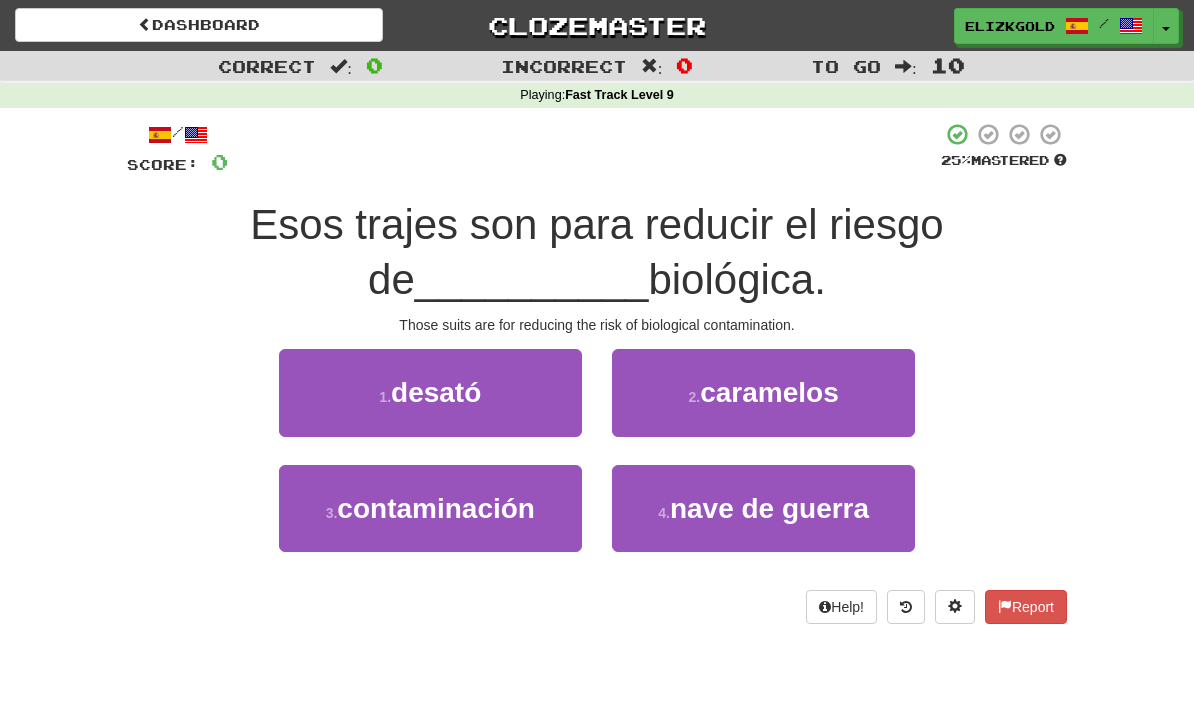 click on "contaminación" at bounding box center [436, 508] 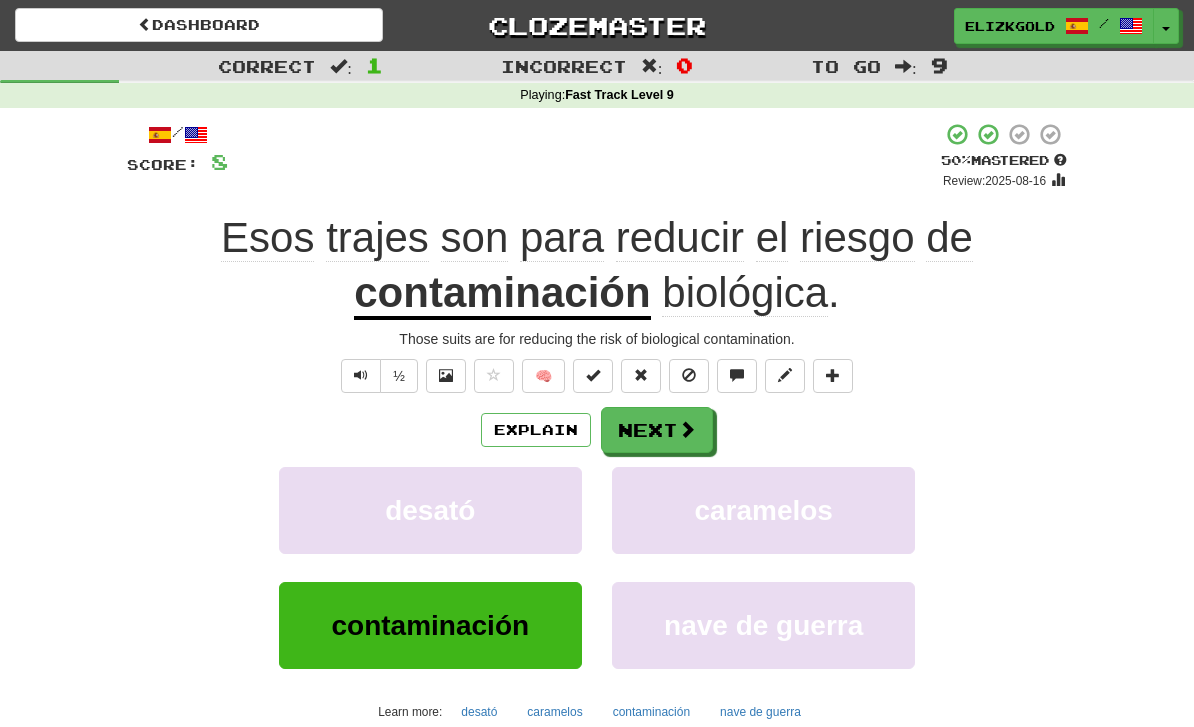 click on "Next" at bounding box center [657, 430] 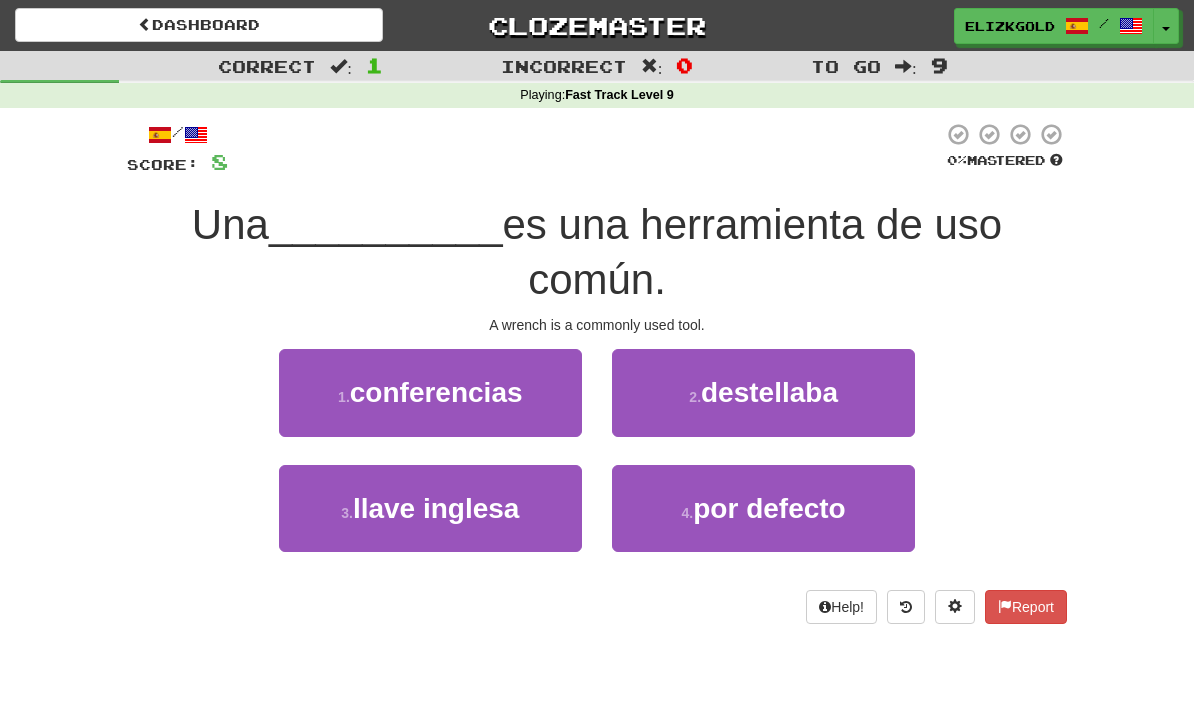 click on "destellaba" at bounding box center [769, 392] 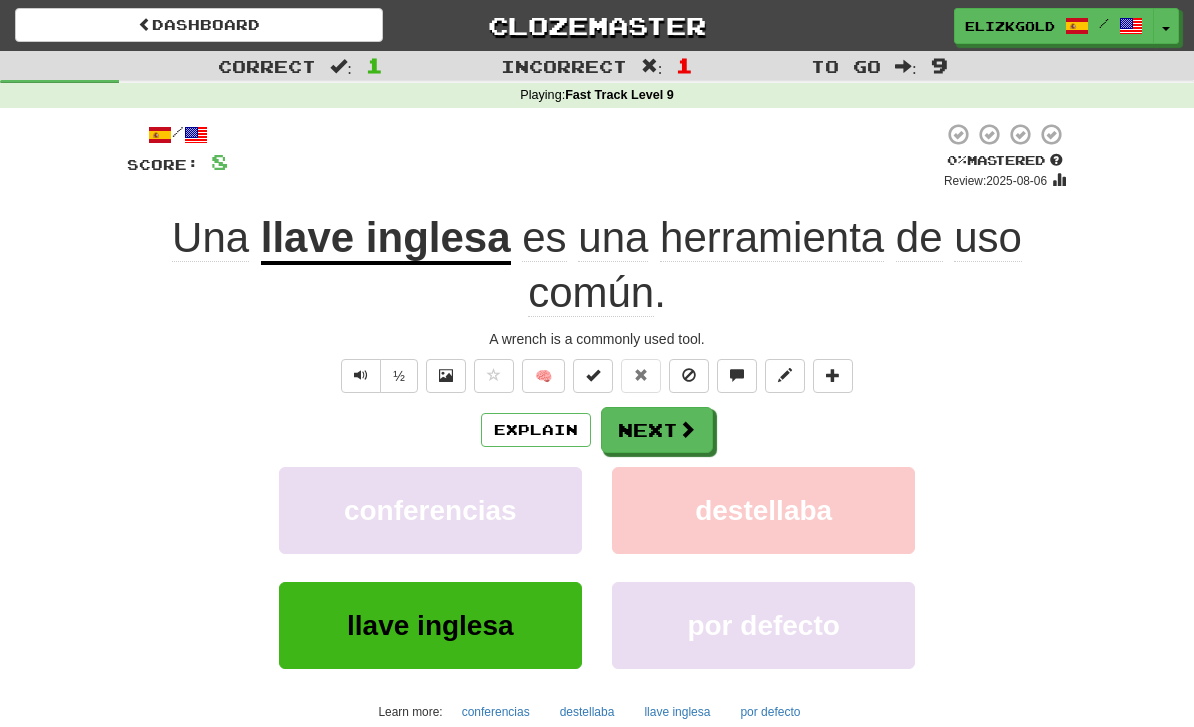click at bounding box center [687, 429] 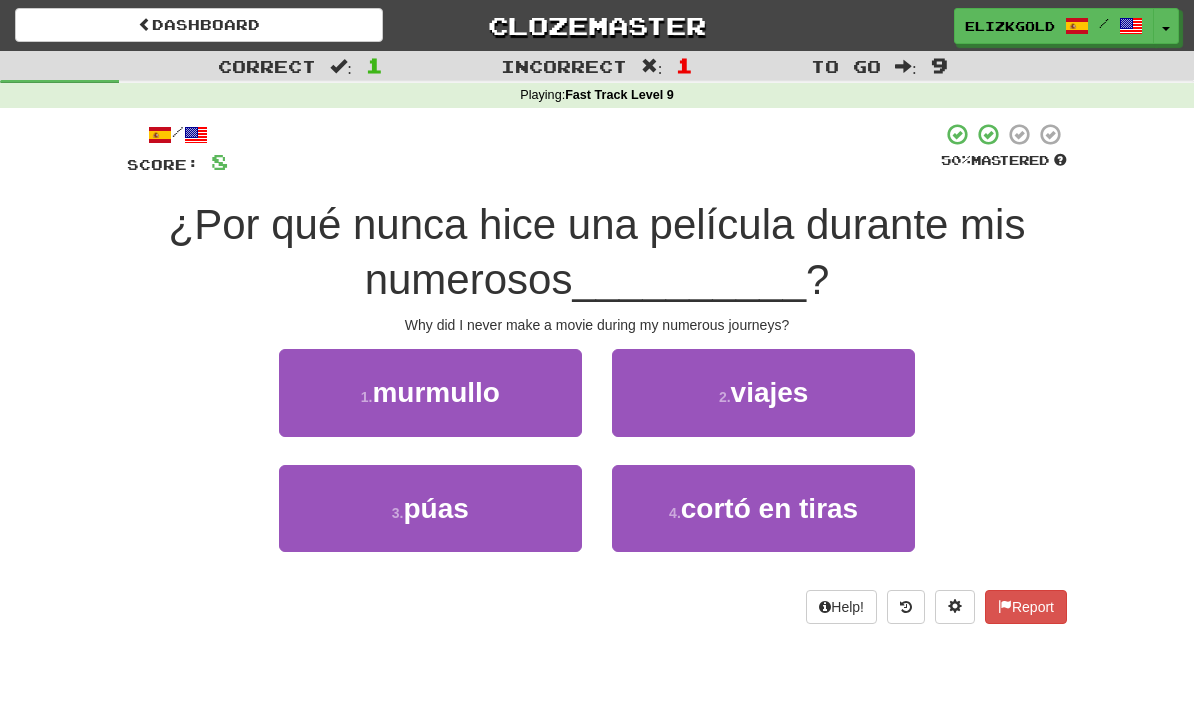 click on "viajes" at bounding box center (770, 392) 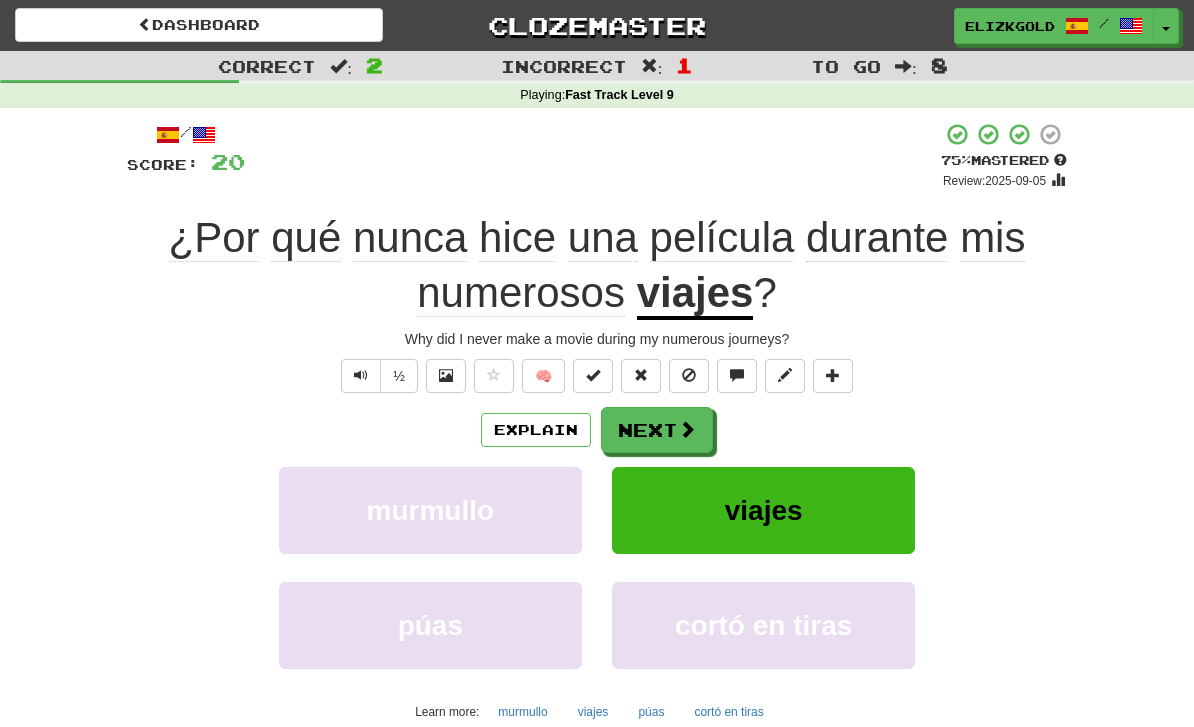click on "Next" at bounding box center [657, 430] 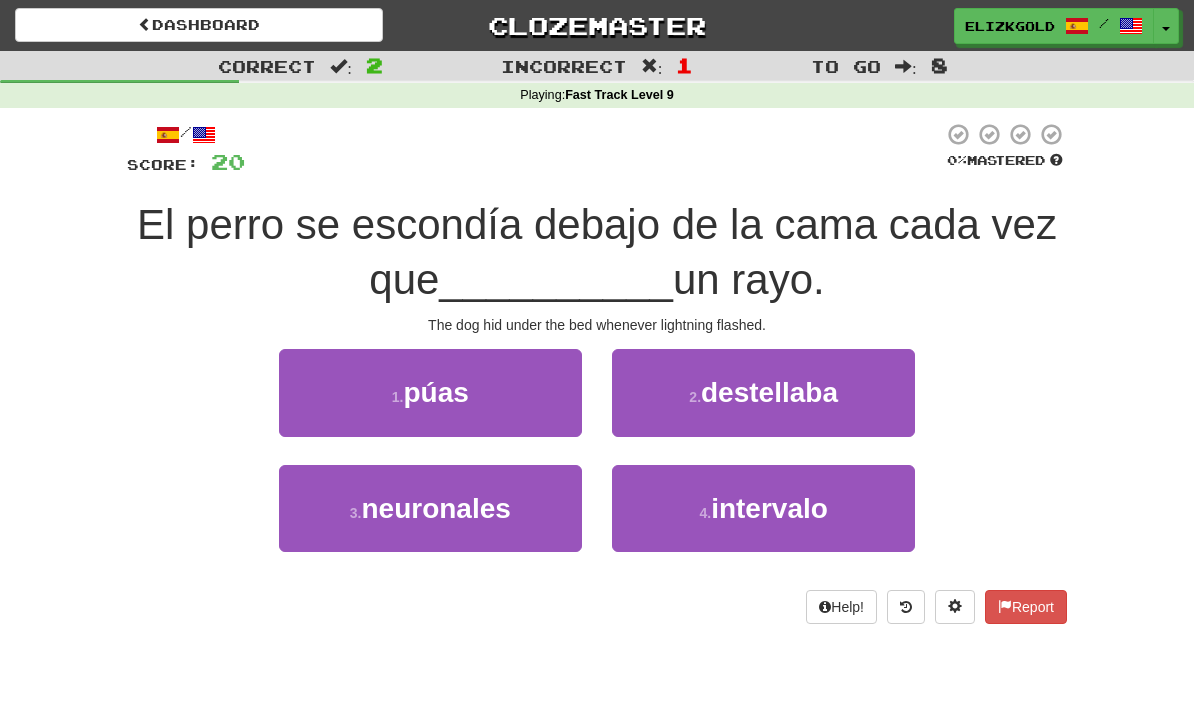 click on "2 .  destellaba" at bounding box center (763, 392) 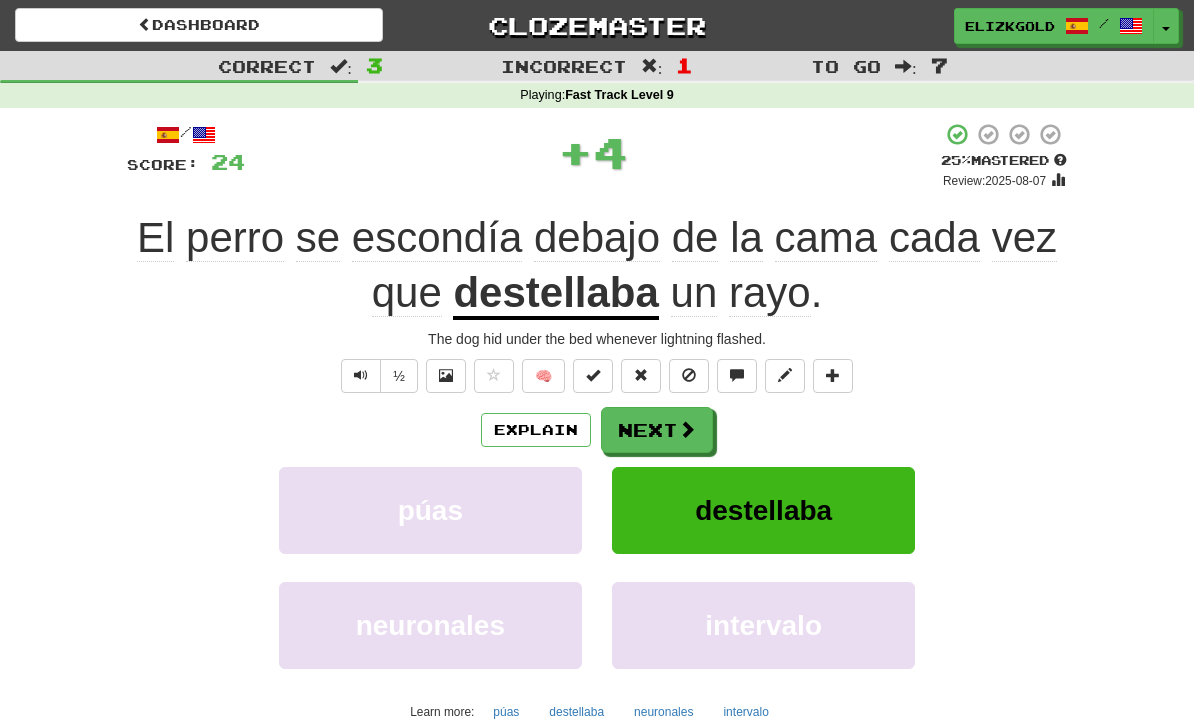 click on "Explain" at bounding box center [536, 430] 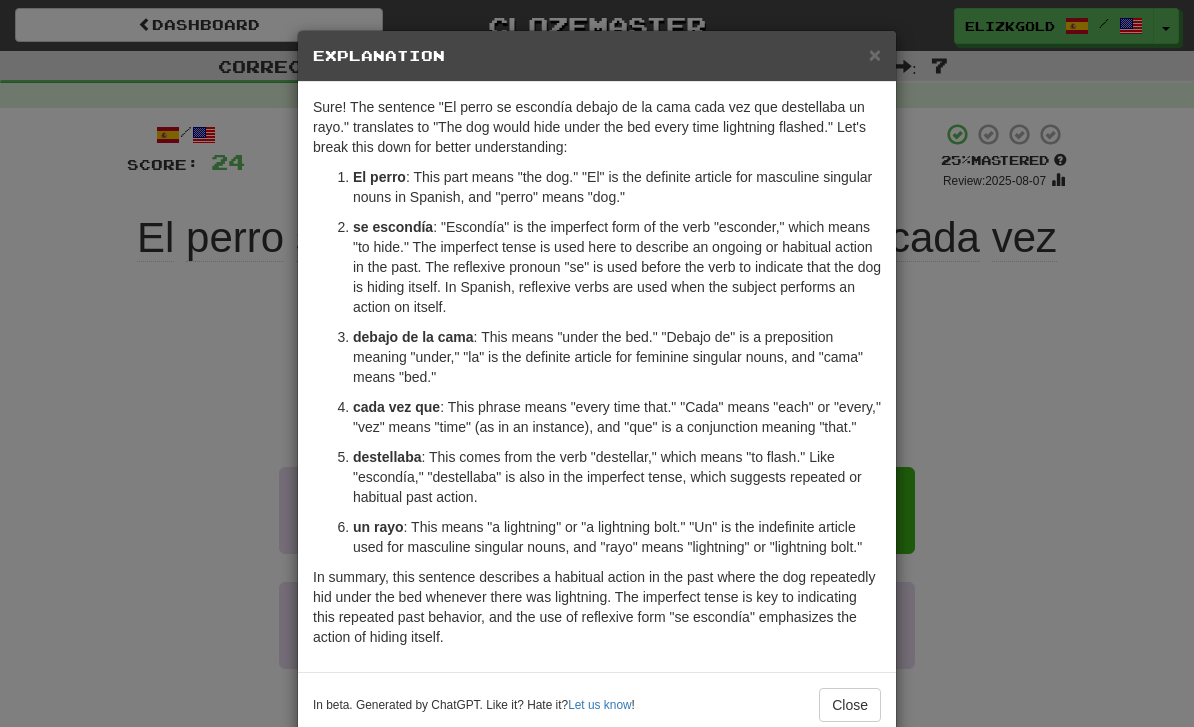 click on "× Explanation Sure! The sentence "El perro se escondía debajo de la cama cada vez que destellaba un rayo." translates to "The dog would hide under the bed every time lightning flashed." Let's break this down for better understanding:
El perro : This part means "the dog." "El" is the definite article for masculine singular nouns in Spanish, and "perro" means "dog."
se escondía : "Escondía" is the imperfect form of the verb "esconder," which means "to hide." The imperfect tense is used here to describe an ongoing or habitual action in the past. The reflexive pronoun "se" is used before the verb to indicate that the dog is hiding itself. In Spanish, reflexive verbs are used when the subject performs an action on itself.
debajo de la cama : This means "under the bed." "Debajo de" is a preposition meaning "under," "la" is the definite article for feminine singular nouns, and "cama" means "bed."
cada vez que
destellaba
un rayo
Let us know ! Close" at bounding box center (597, 363) 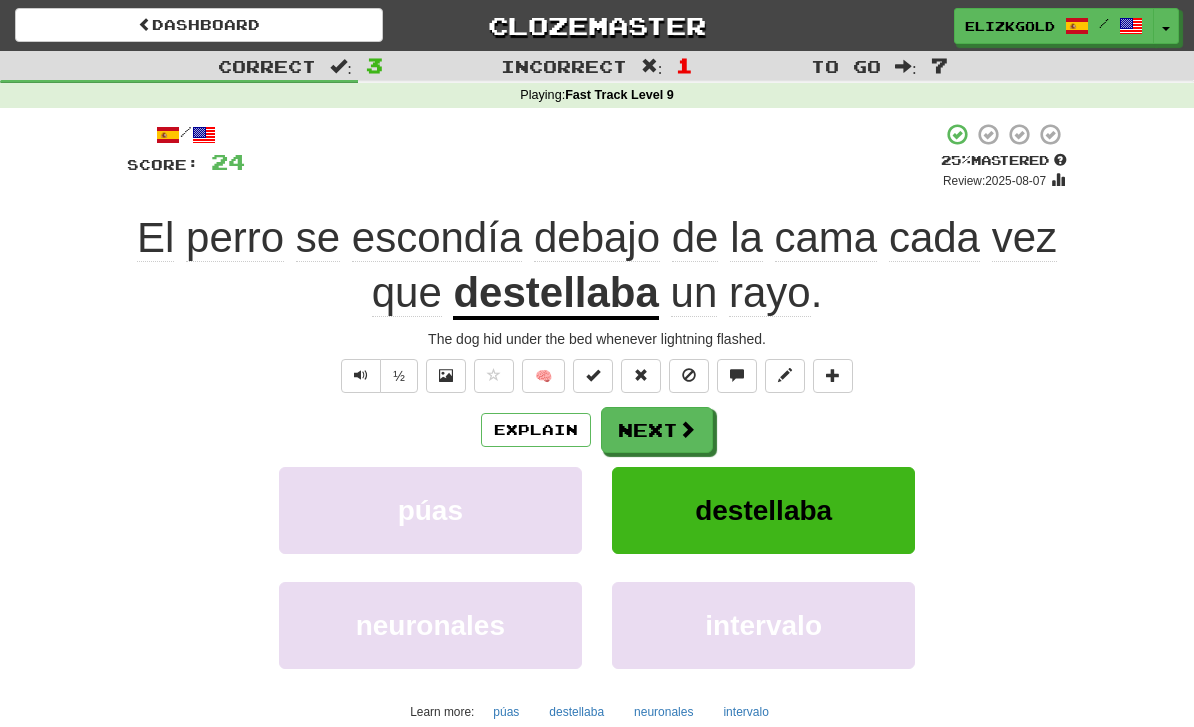 click at bounding box center (687, 429) 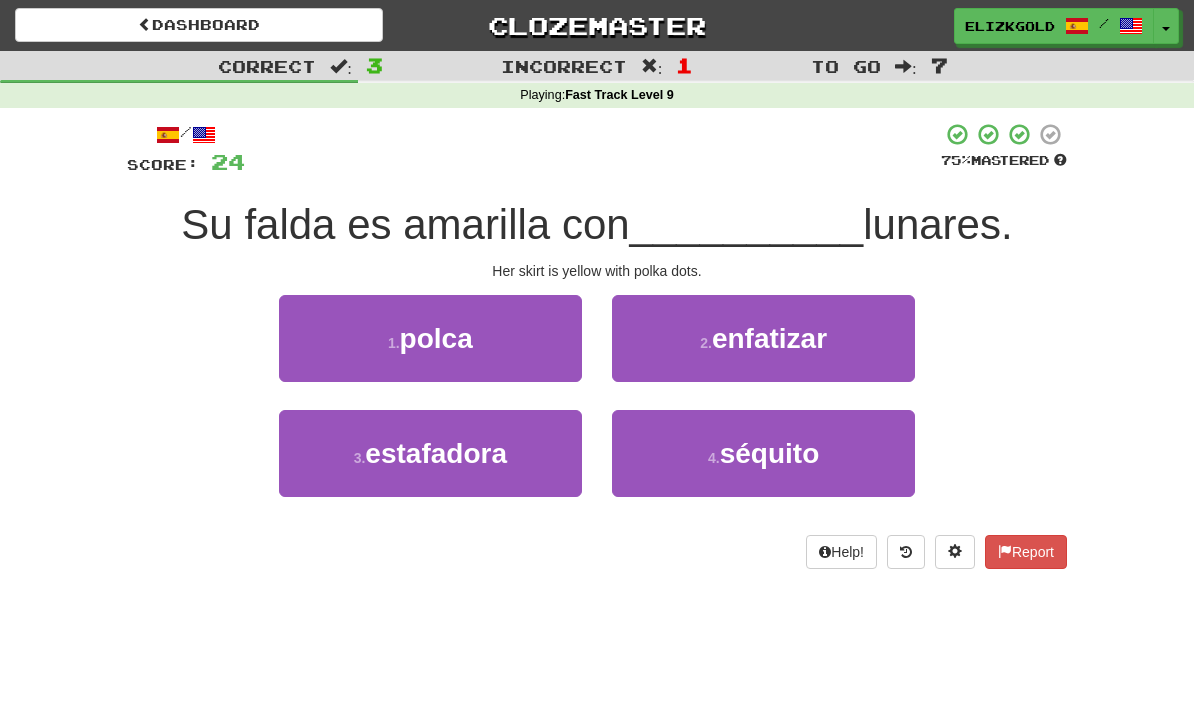 click on "1 .  polca" at bounding box center [430, 338] 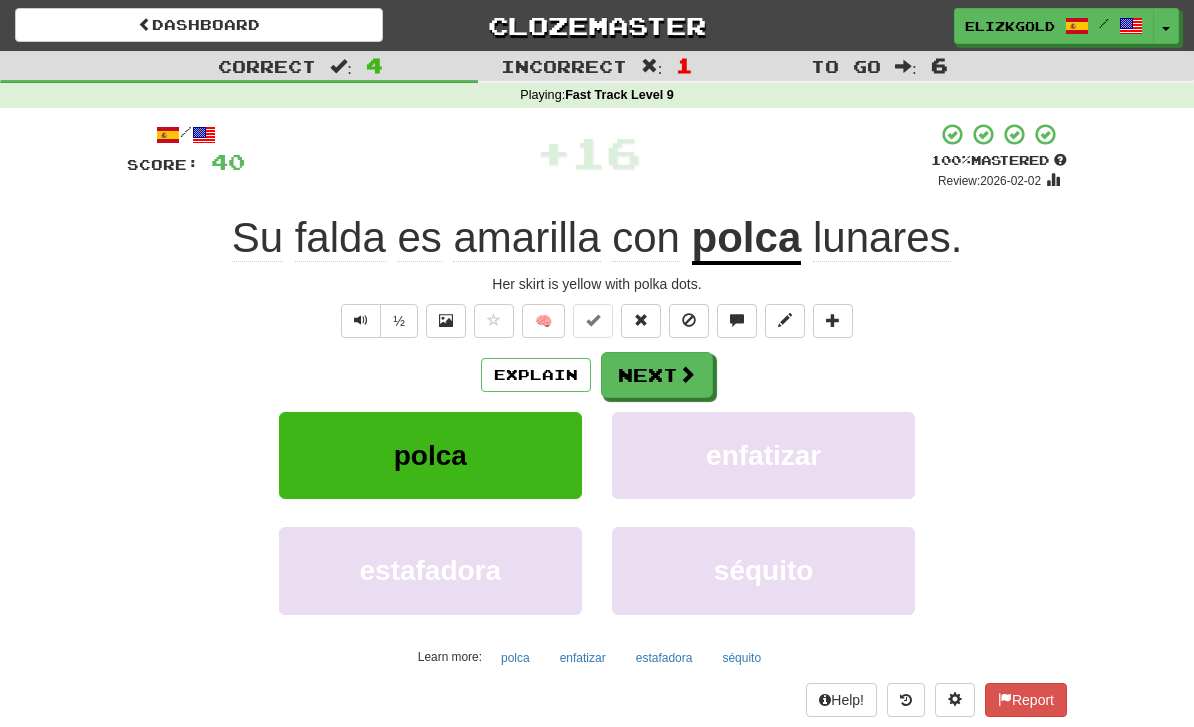 click at bounding box center [687, 374] 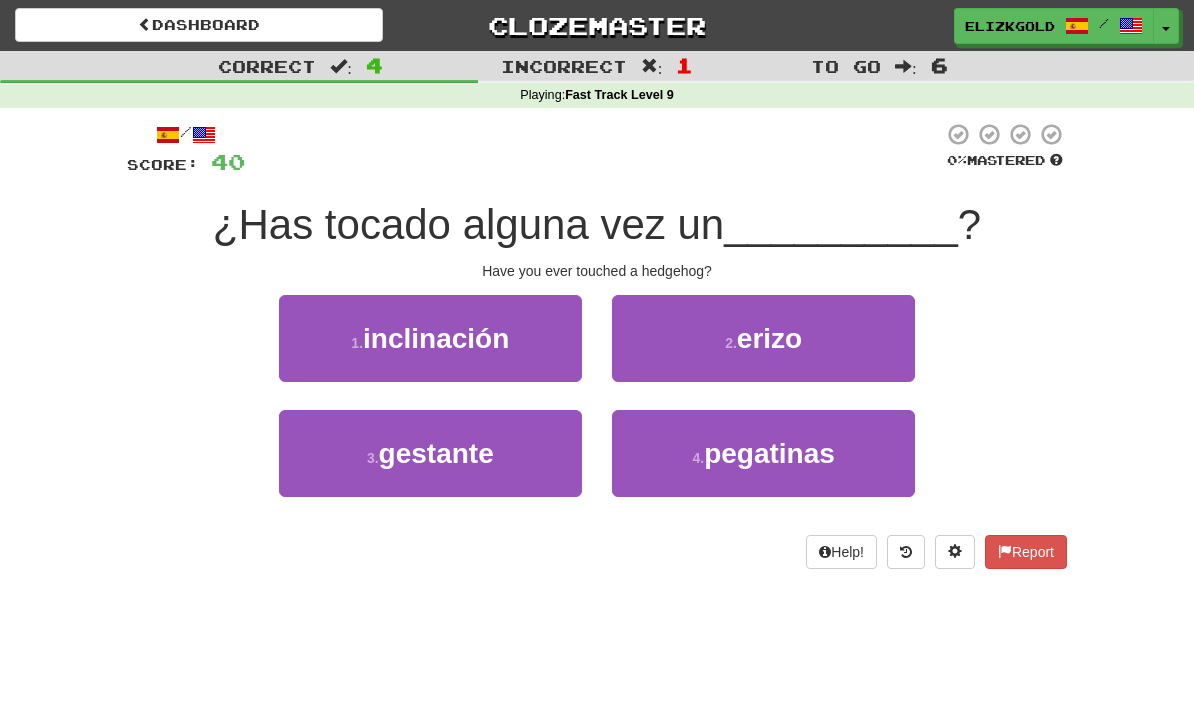 click on "2 .  erizo" at bounding box center [763, 338] 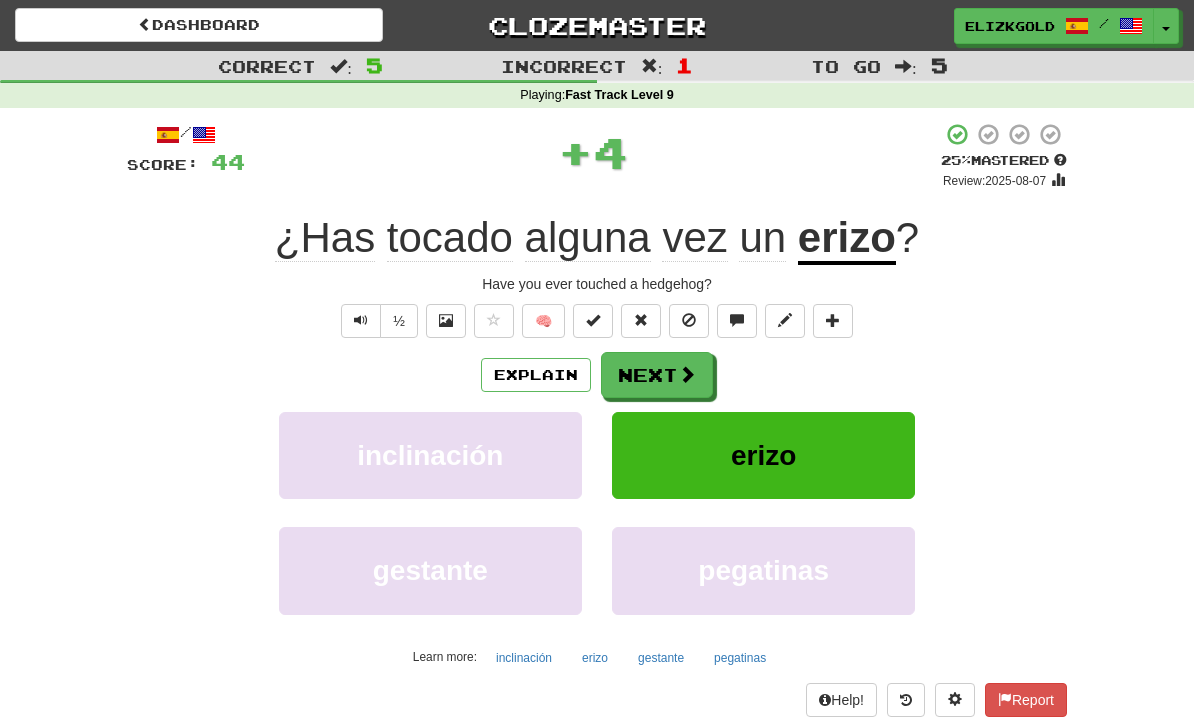 click on "Next" at bounding box center (657, 375) 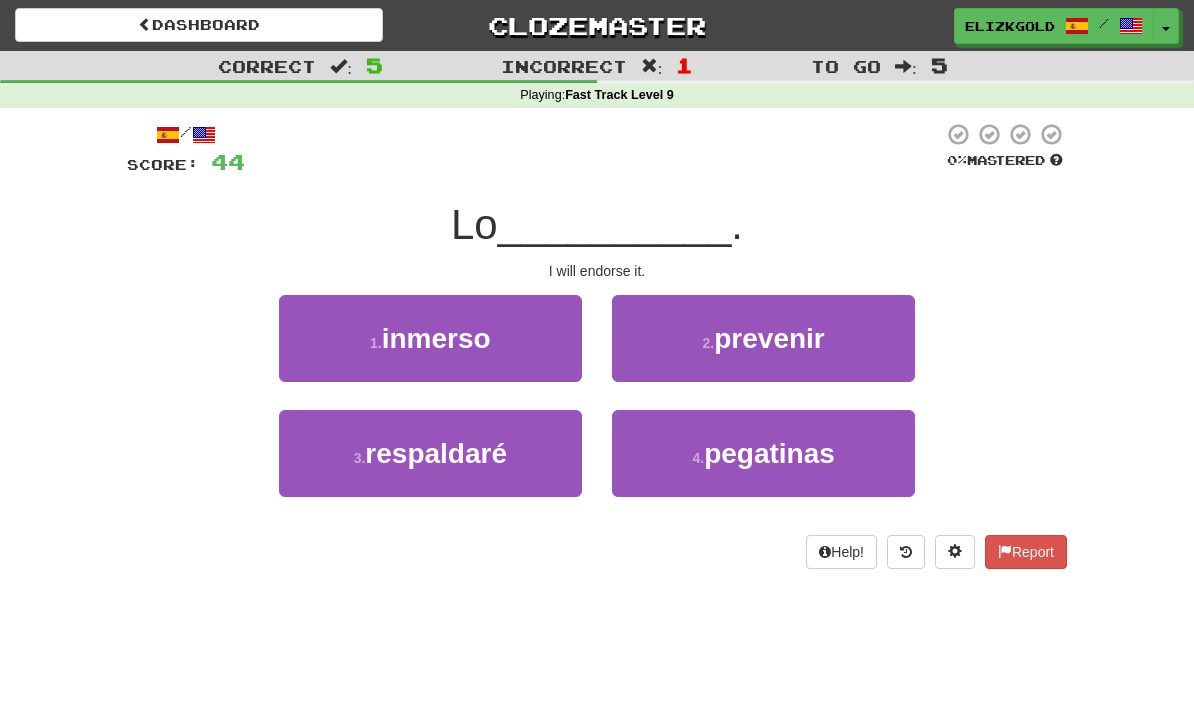 click on "3 .  respaldaré" at bounding box center [430, 453] 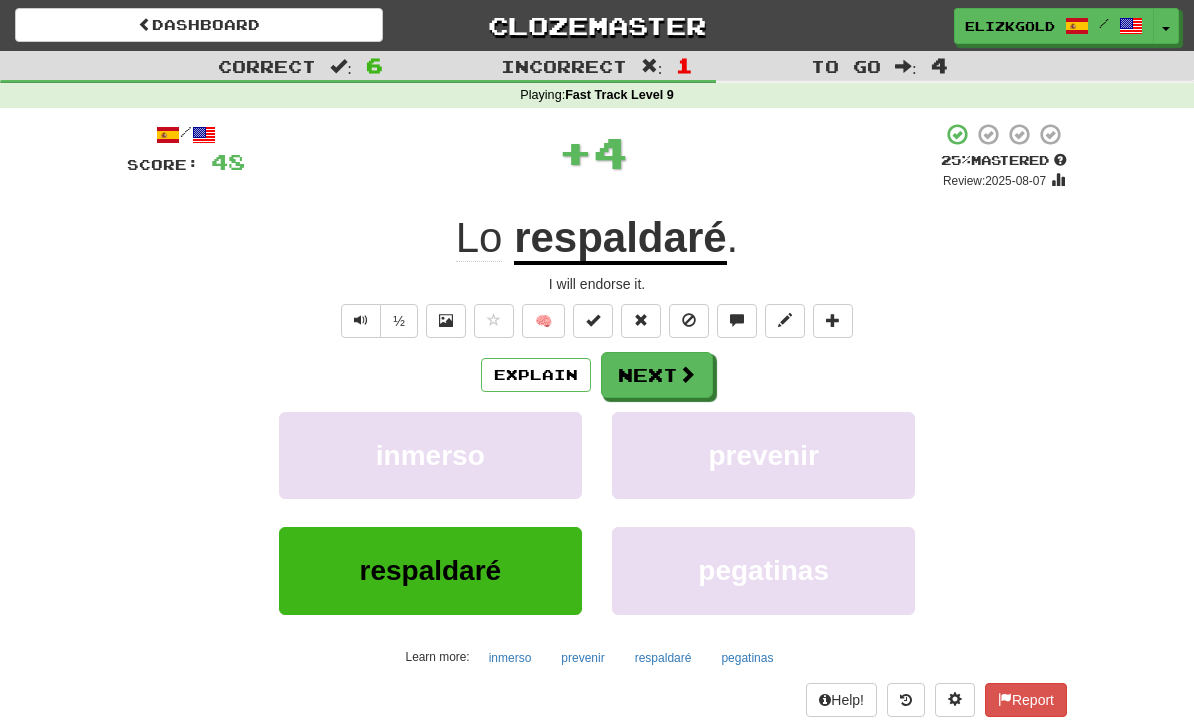 click on "Explain" at bounding box center [536, 375] 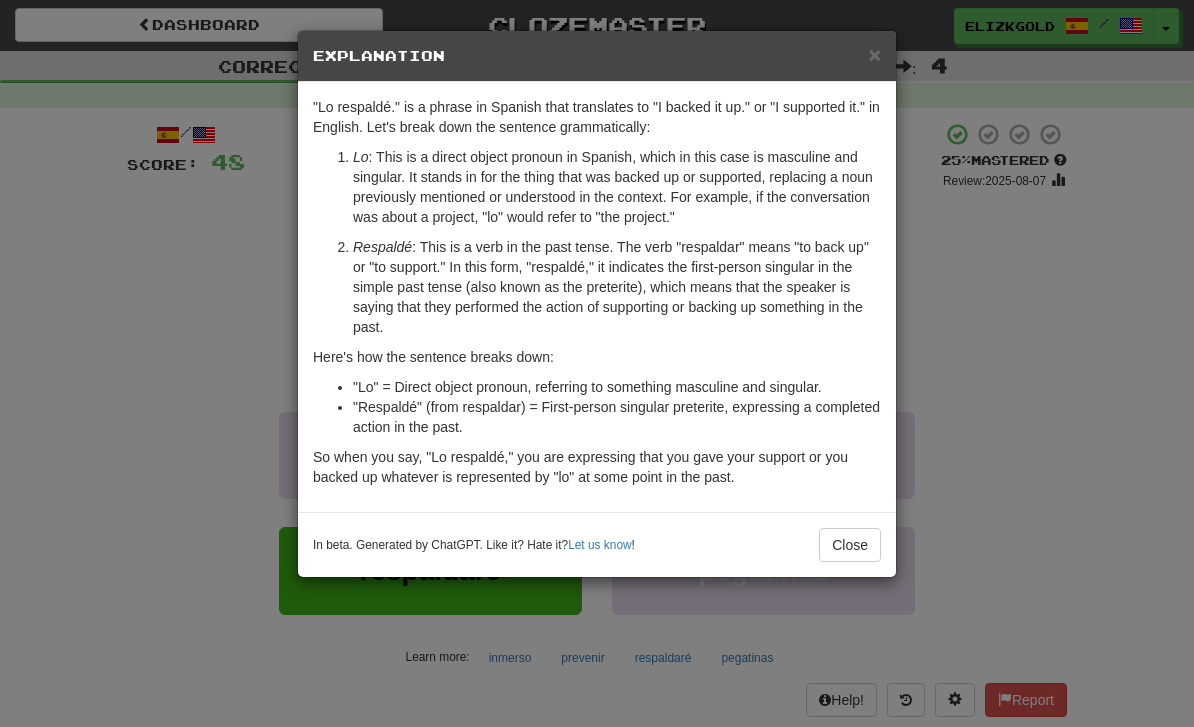 click on "× Explanation "Lo respaldé." is a phrase in Spanish that translates to "I backed it up." or "I supported it." in English. Let's break down the sentence grammatically:
Lo : This is a direct object pronoun in Spanish, which in this case is masculine and singular. It stands in for the thing that was backed up or supported, replacing a noun previously mentioned or understood in the context. For example, if the conversation was about a project, "lo" would refer to "the project."
Respaldé : This is a verb in the past tense. The verb "respaldar" means "to back up" or "to support." In this form, "respaldé," it indicates the first-person singular in the simple past tense (also known as the preterite), which means that the speaker is saying that they performed the action of supporting or backing up something in the past.
Here's how the sentence breaks down:
"Lo" = Direct object pronoun, referring to something masculine and singular.
In beta. Generated by ChatGPT. Like it? Hate it?  !" at bounding box center [597, 363] 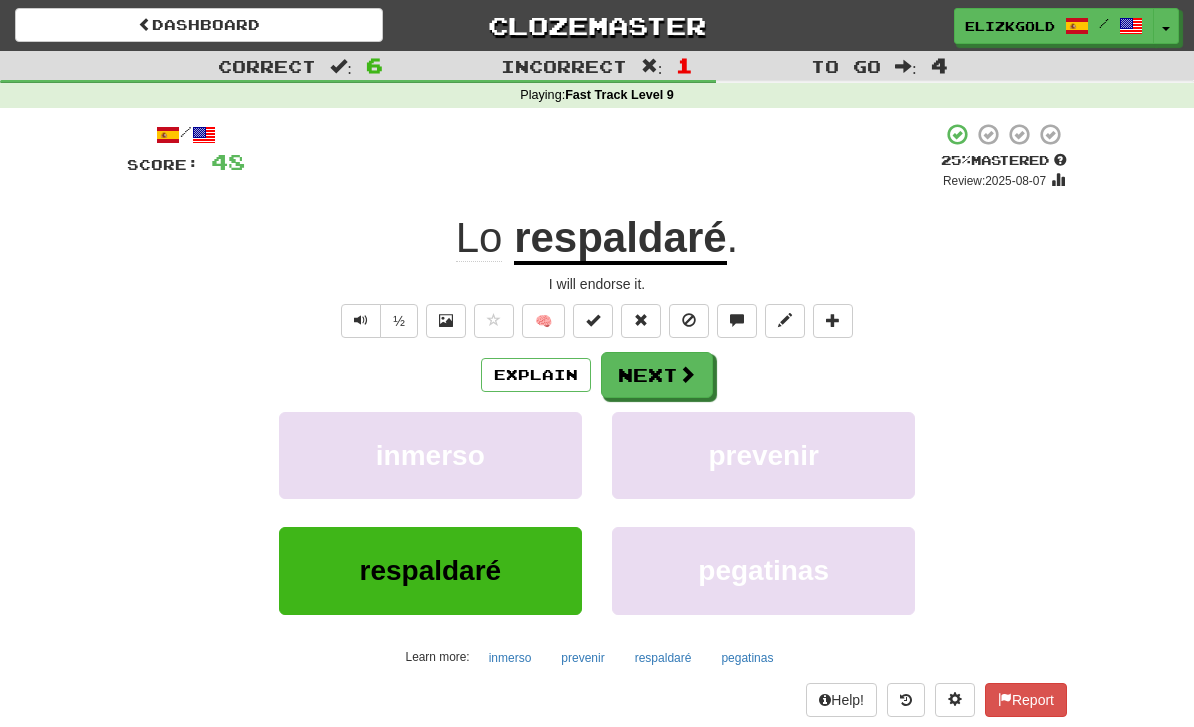 click at bounding box center [687, 374] 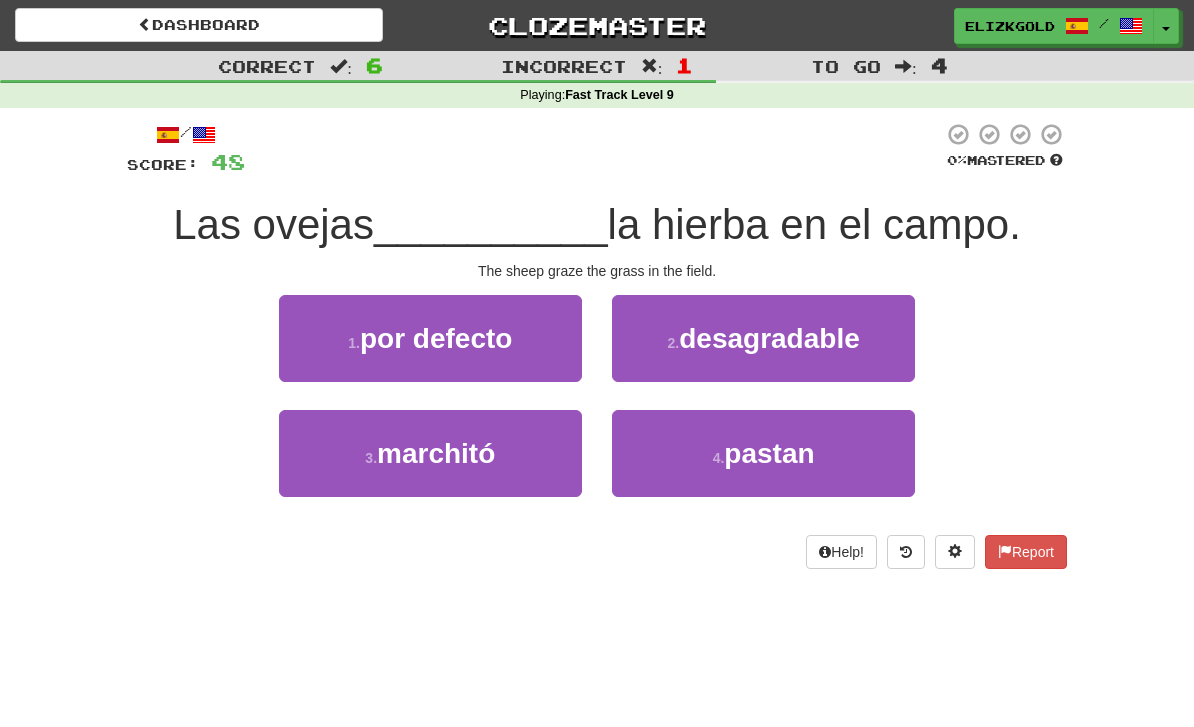 click on "pastan" at bounding box center [769, 453] 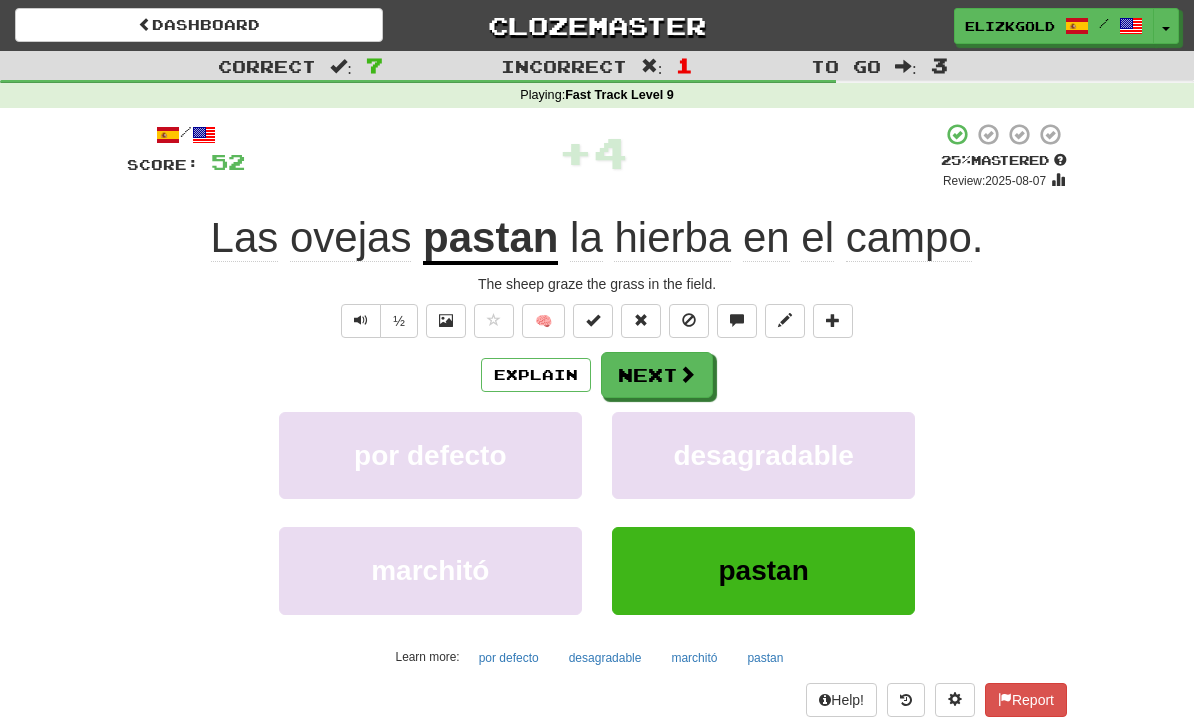 click on "Next" at bounding box center (657, 375) 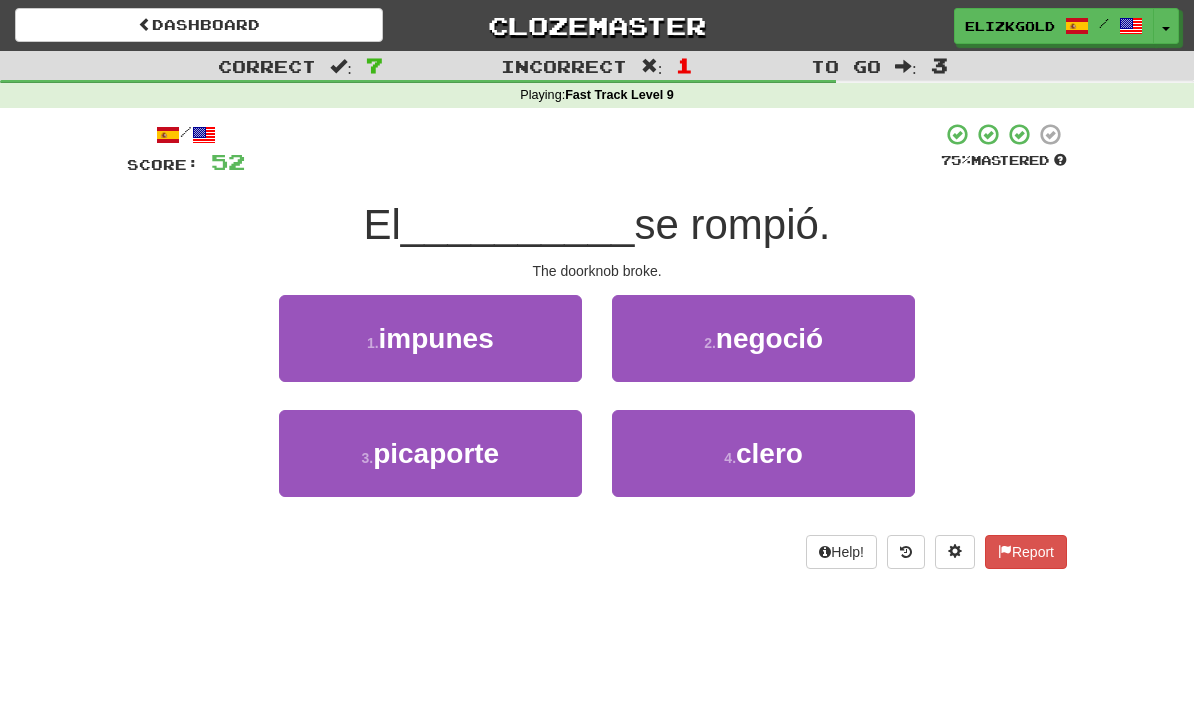 click on "3 .  picaporte" at bounding box center (430, 453) 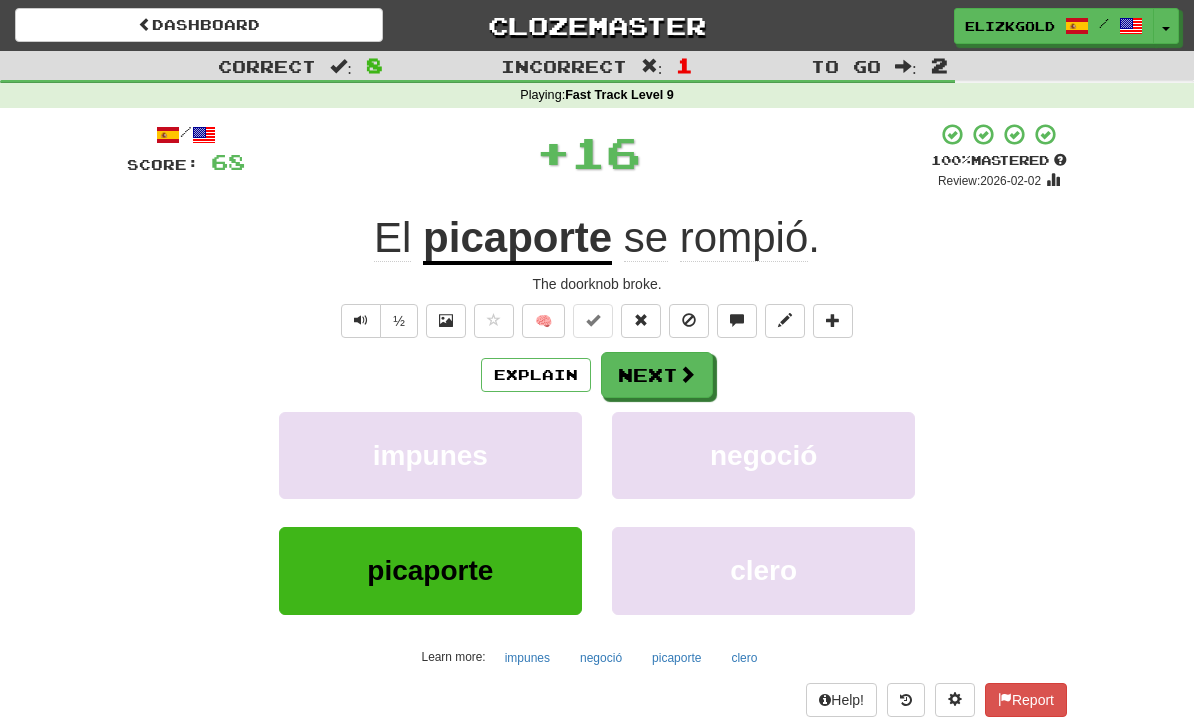 click at bounding box center (687, 374) 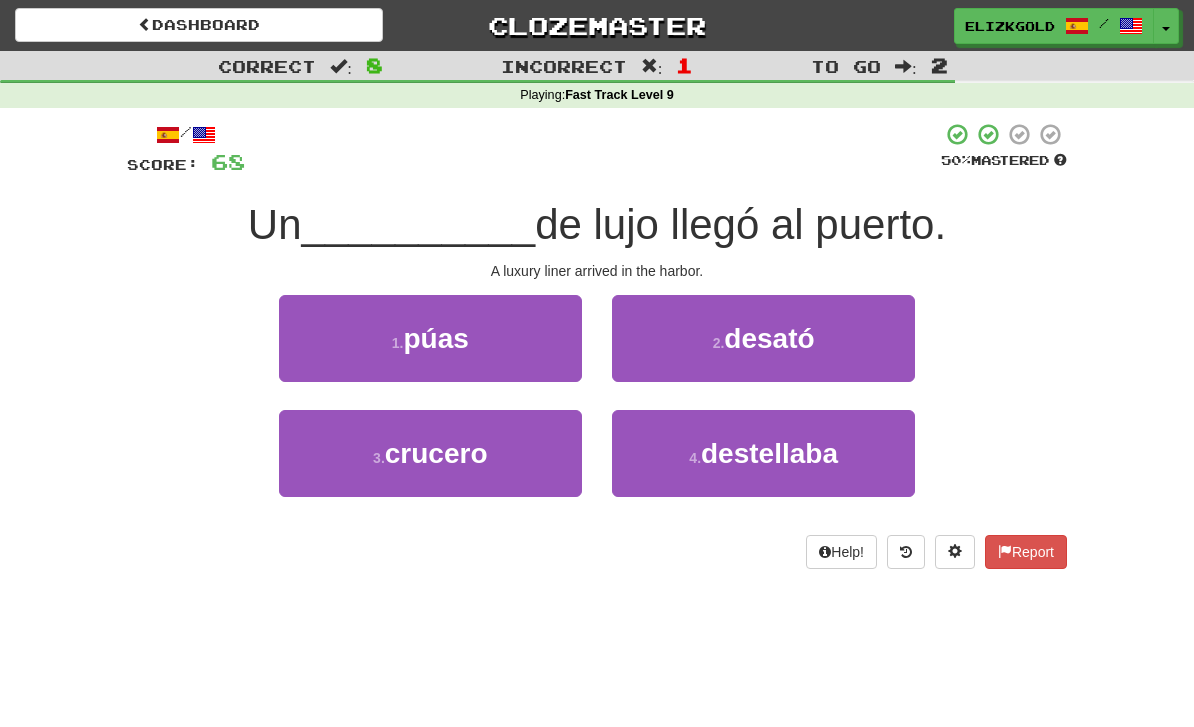 click on "3 .  crucero" at bounding box center [430, 453] 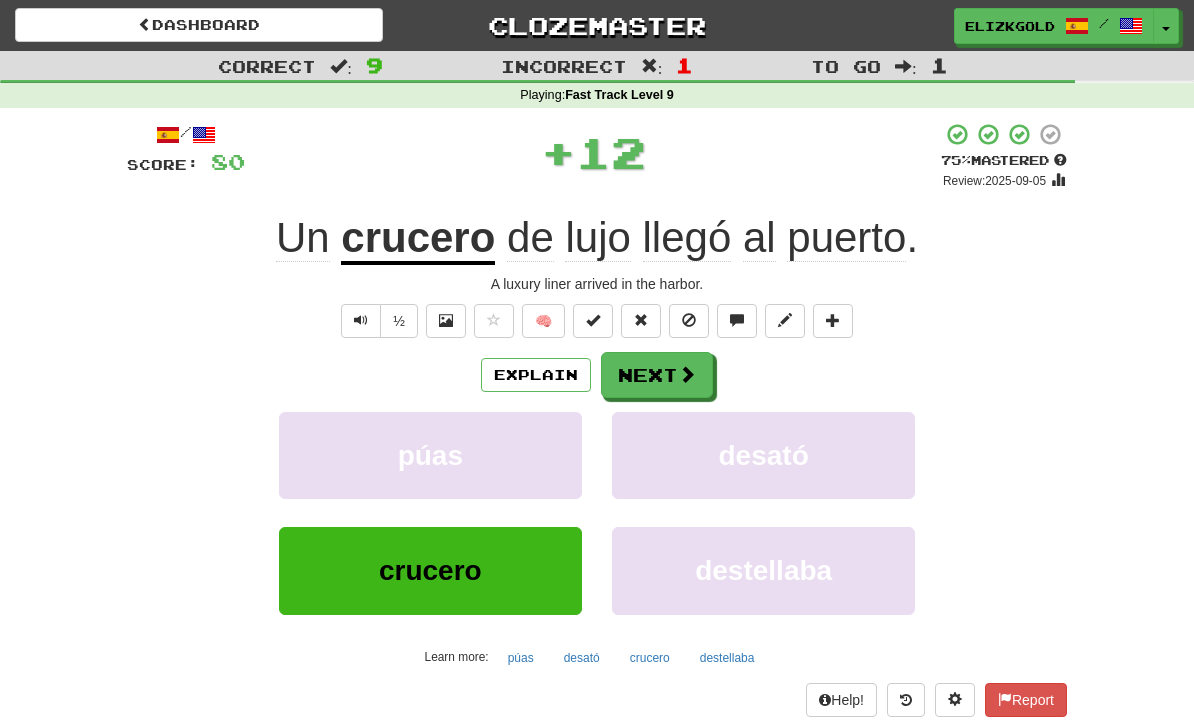click on "Next" at bounding box center [657, 375] 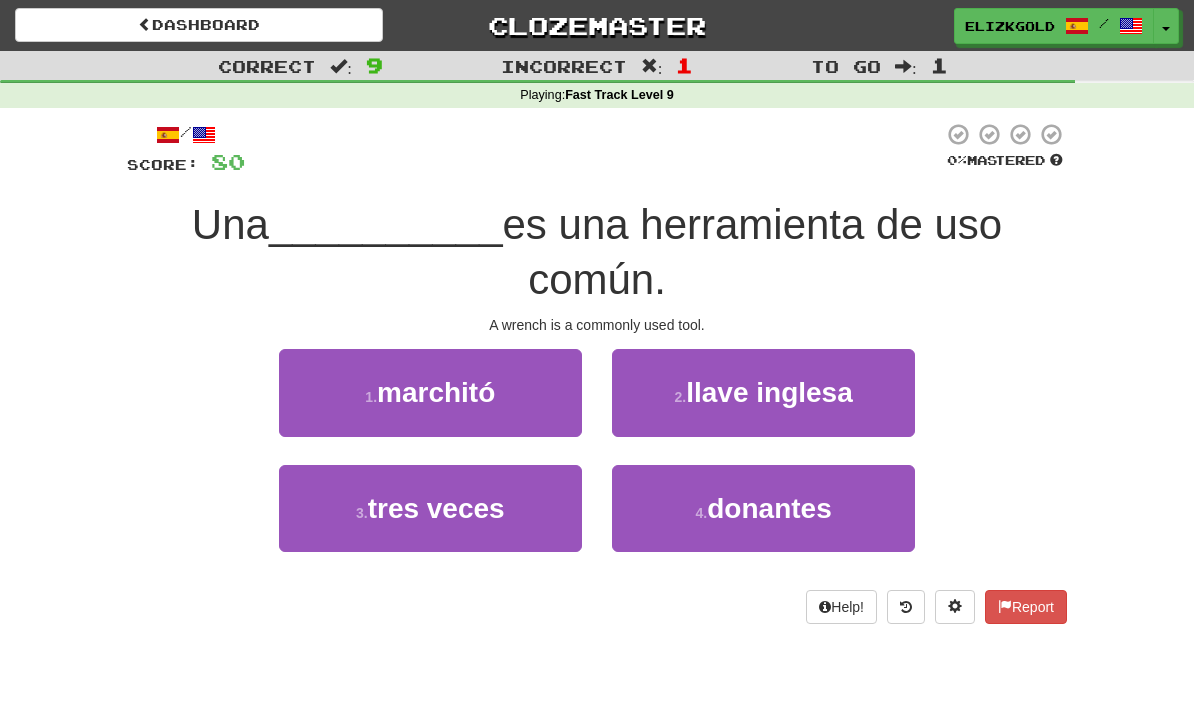 click on "llave inglesa" at bounding box center [769, 392] 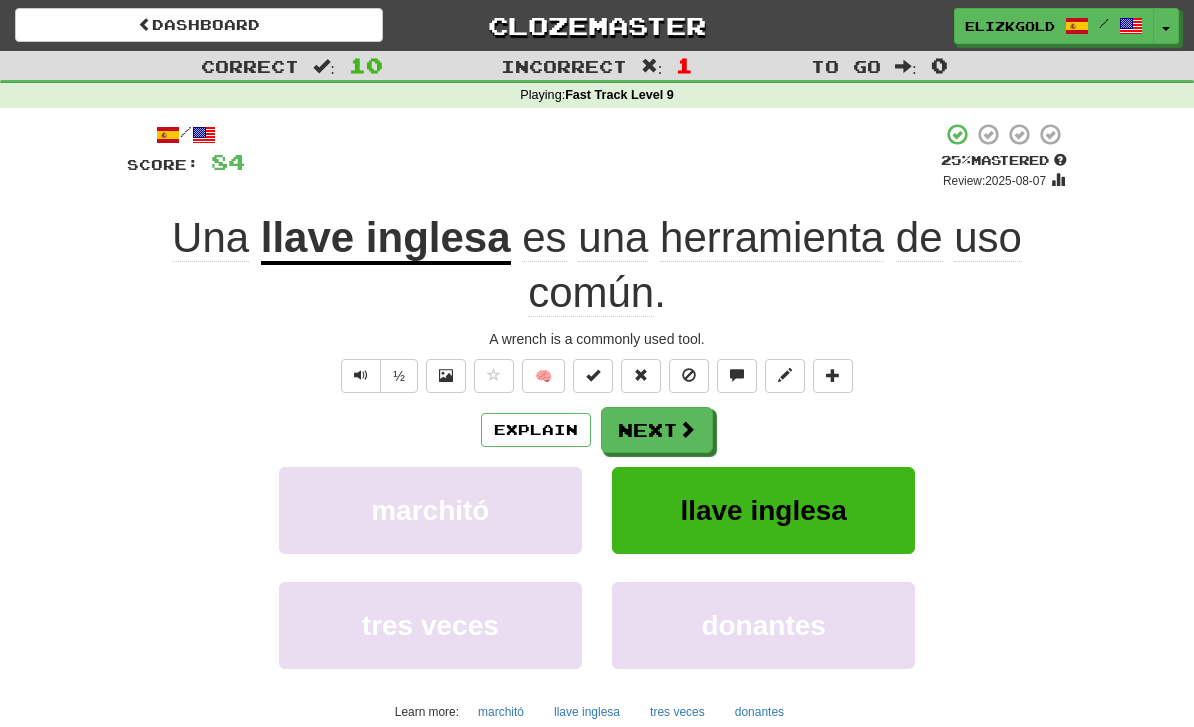 click on "Next" at bounding box center [657, 430] 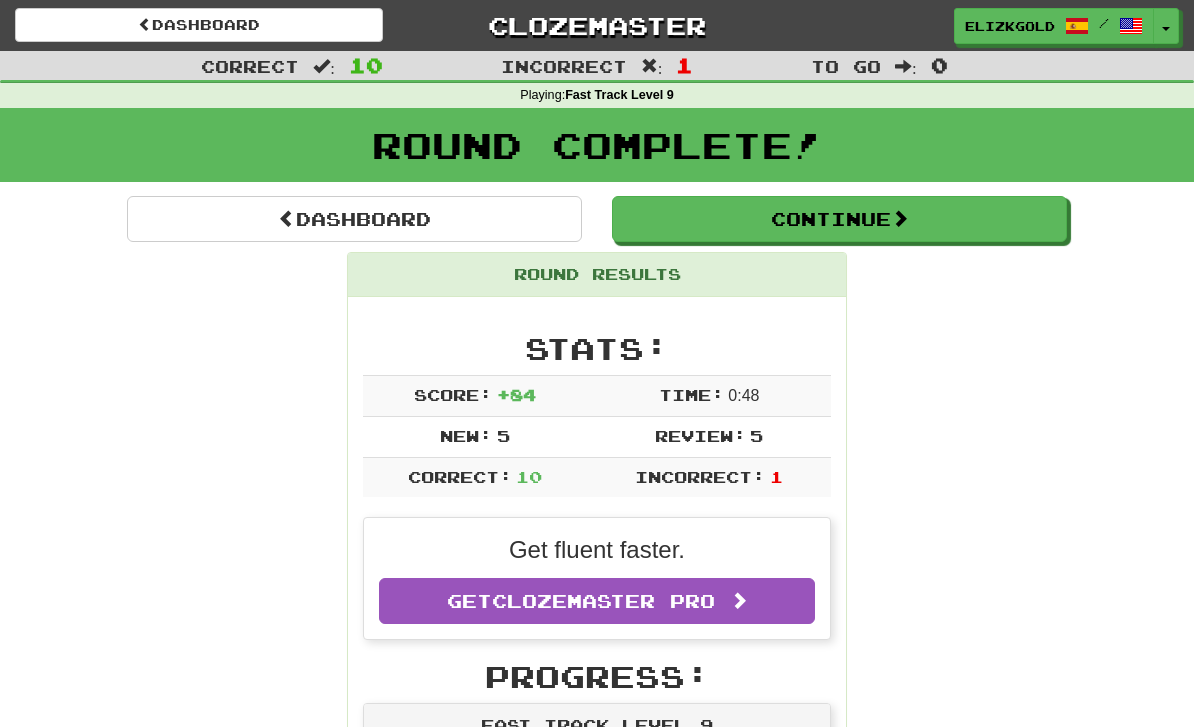 click on "Continue" at bounding box center (839, 219) 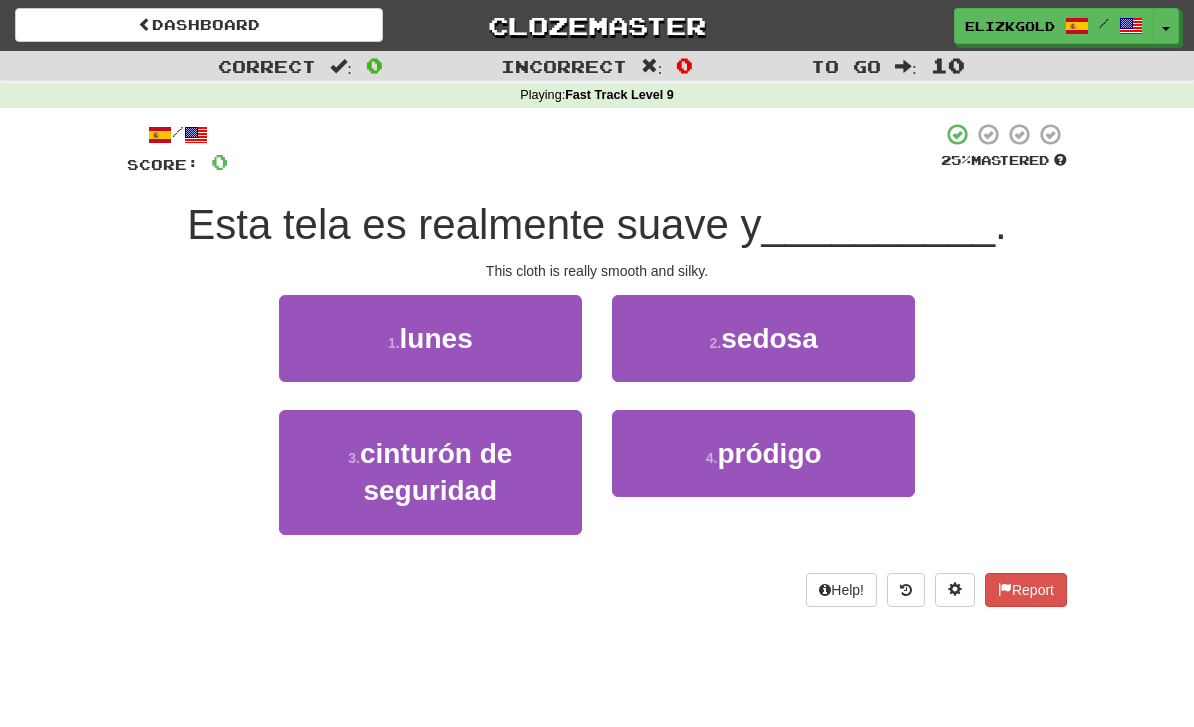 click on "2 .  sedosa" at bounding box center (763, 338) 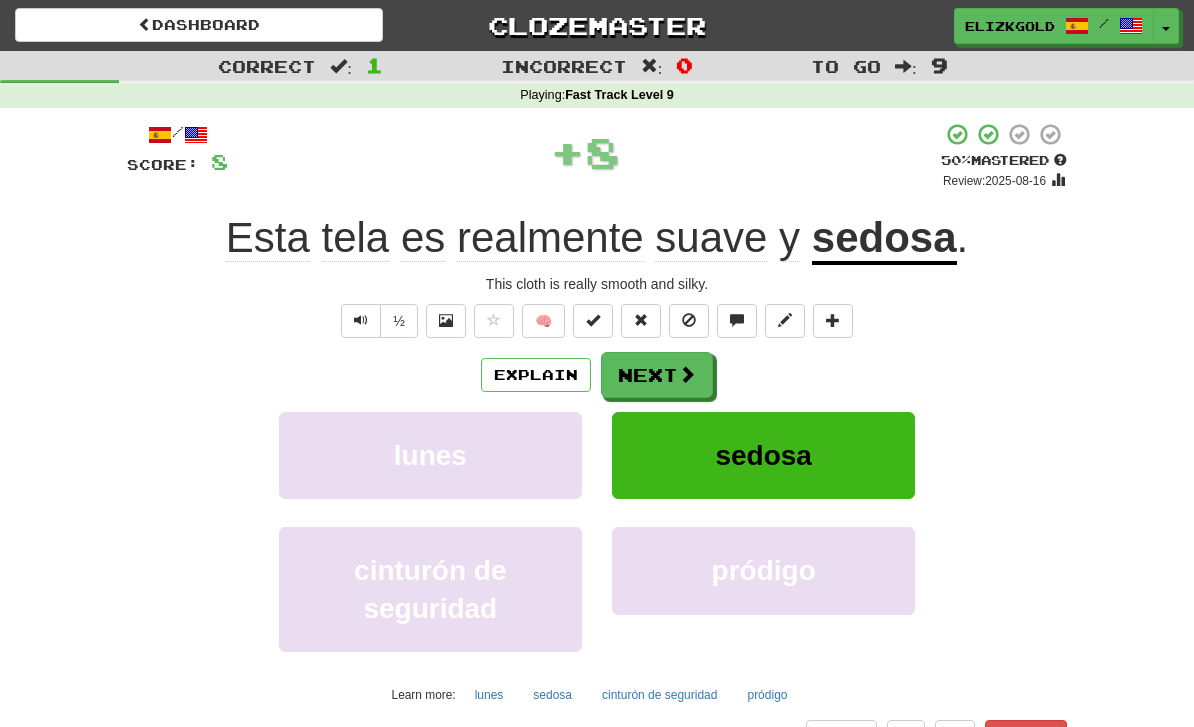 click on "Next" at bounding box center (657, 375) 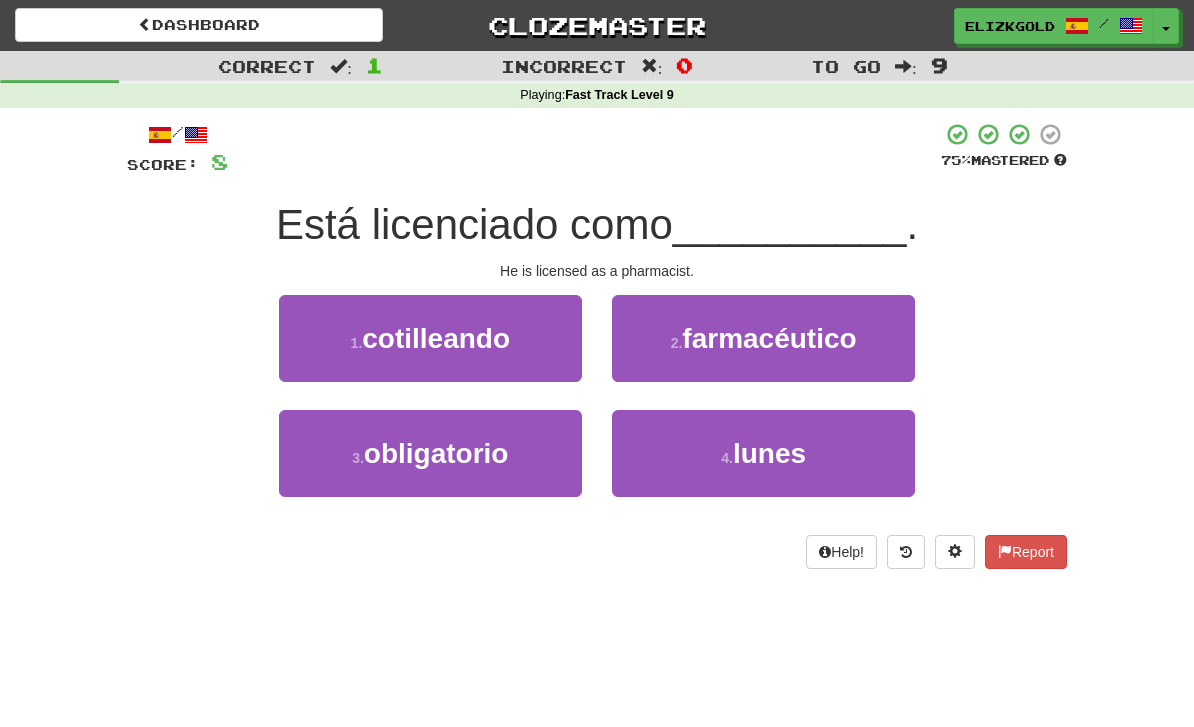 click on "farmacéutico" at bounding box center [769, 338] 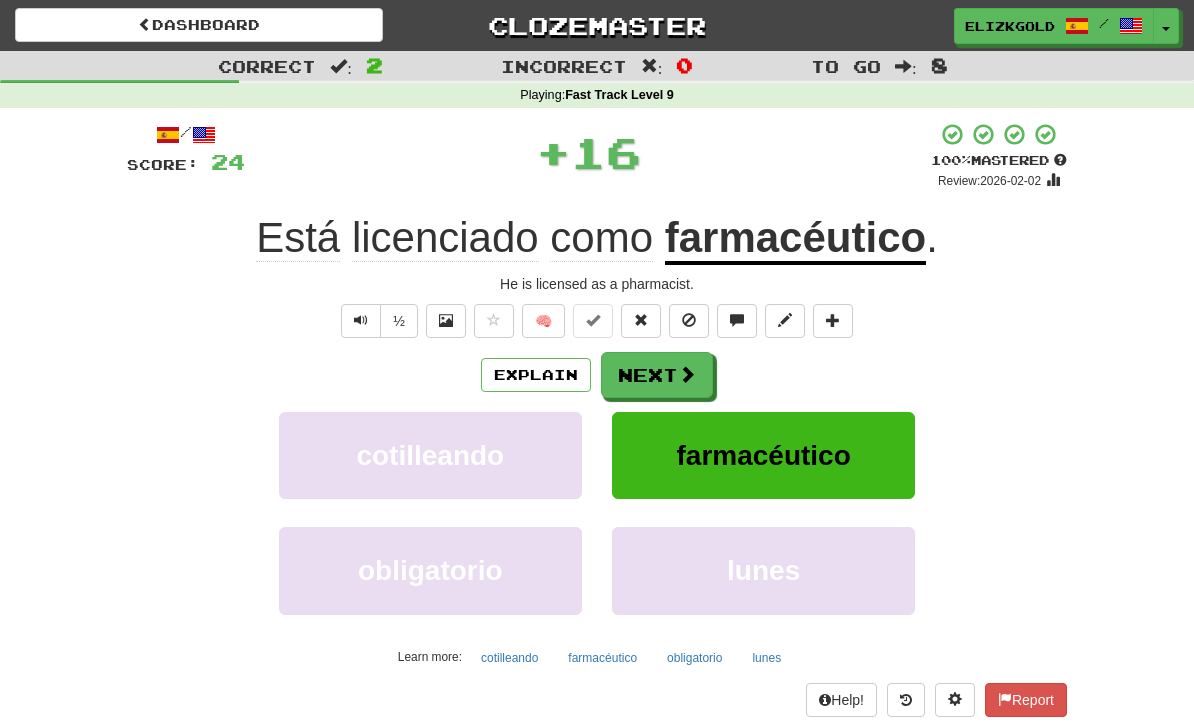 click on "Next" at bounding box center [657, 375] 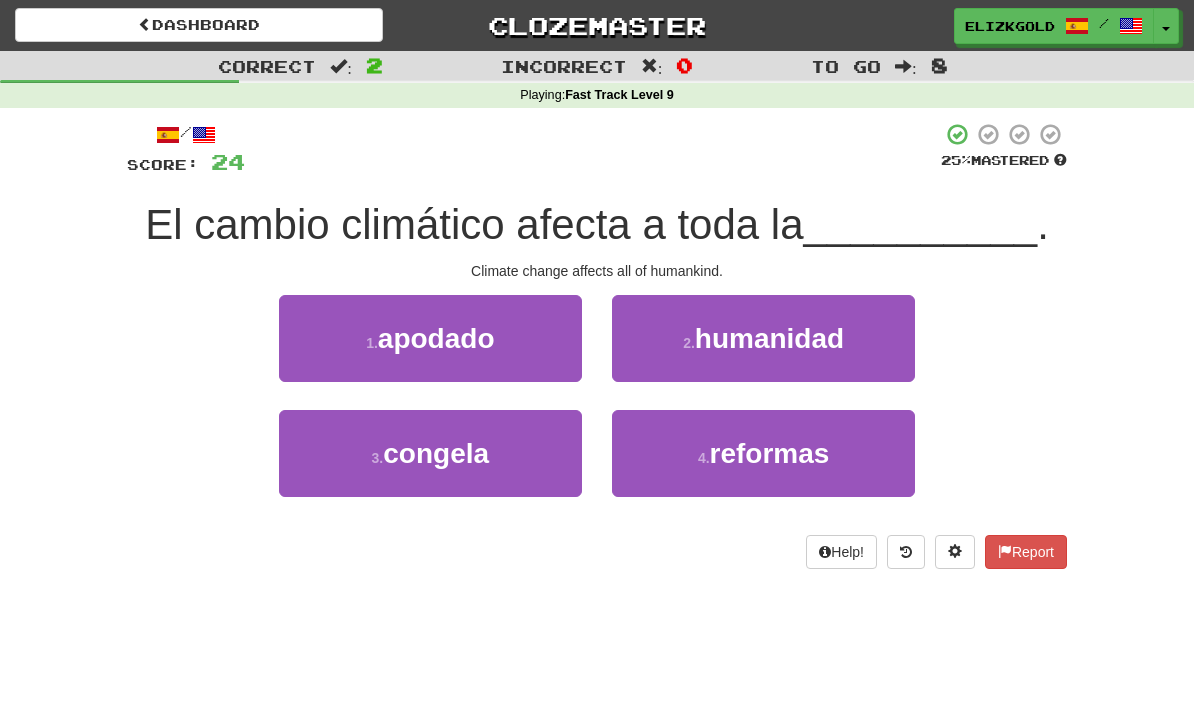 click on "humanidad" at bounding box center (769, 338) 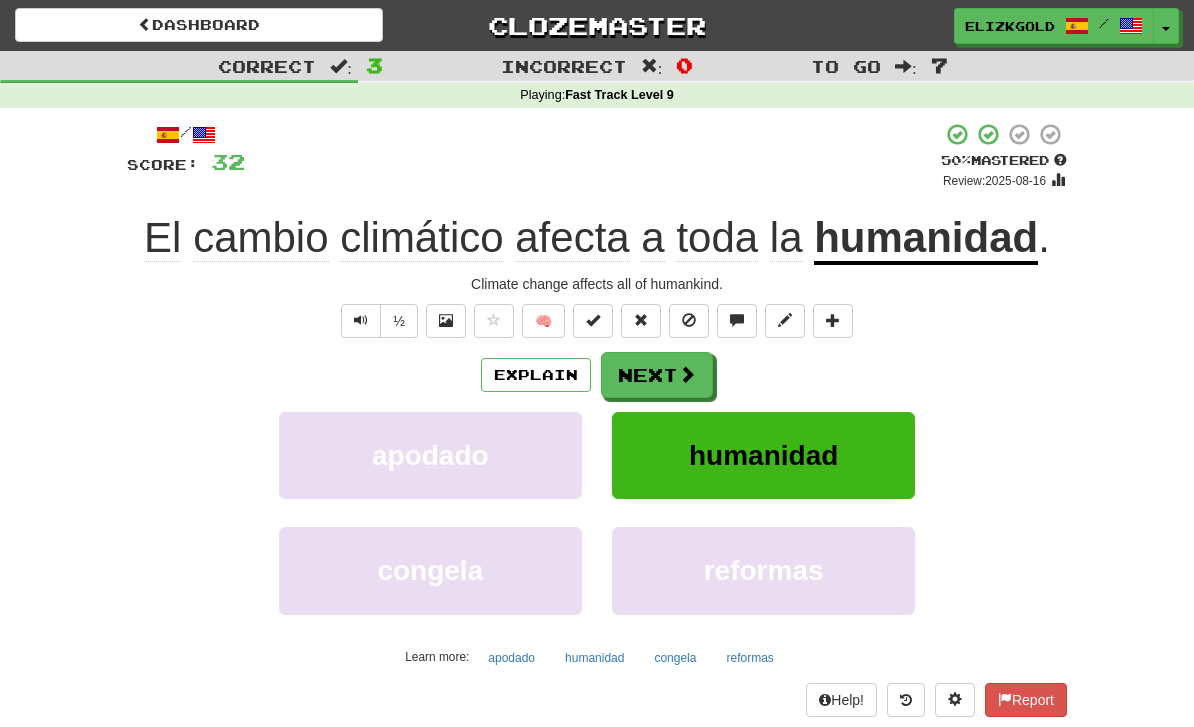 click on "Next" at bounding box center (657, 375) 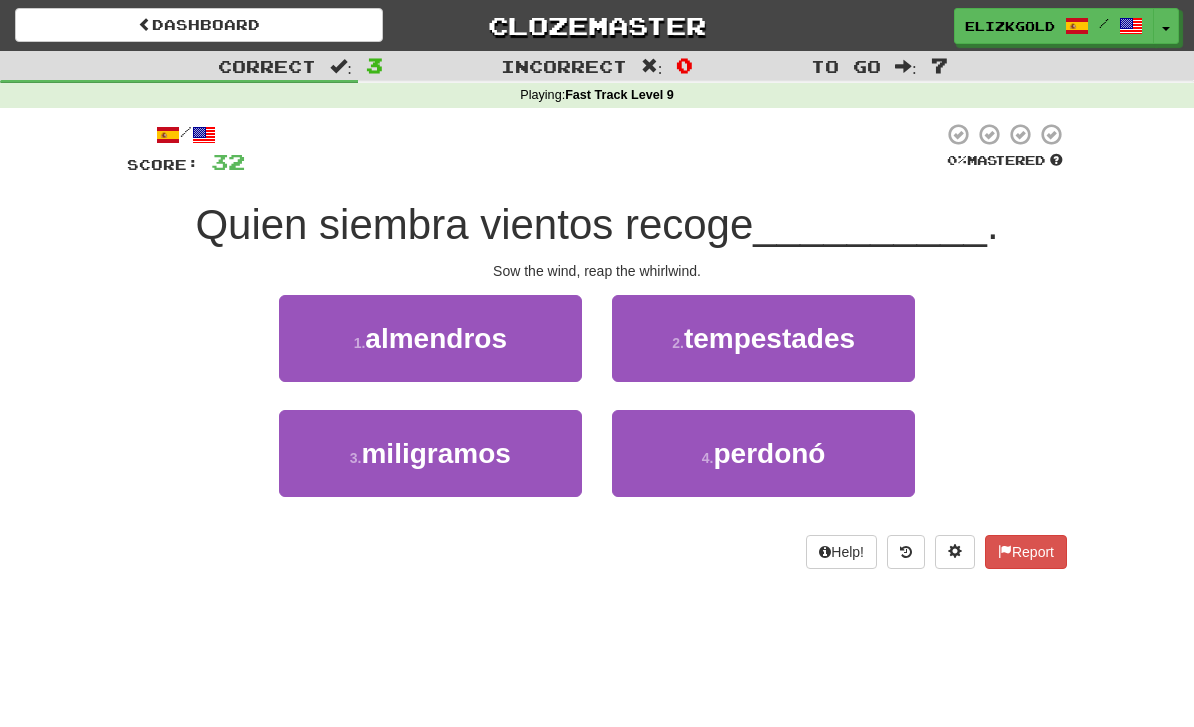 click on "2 .  tempestades" at bounding box center [763, 338] 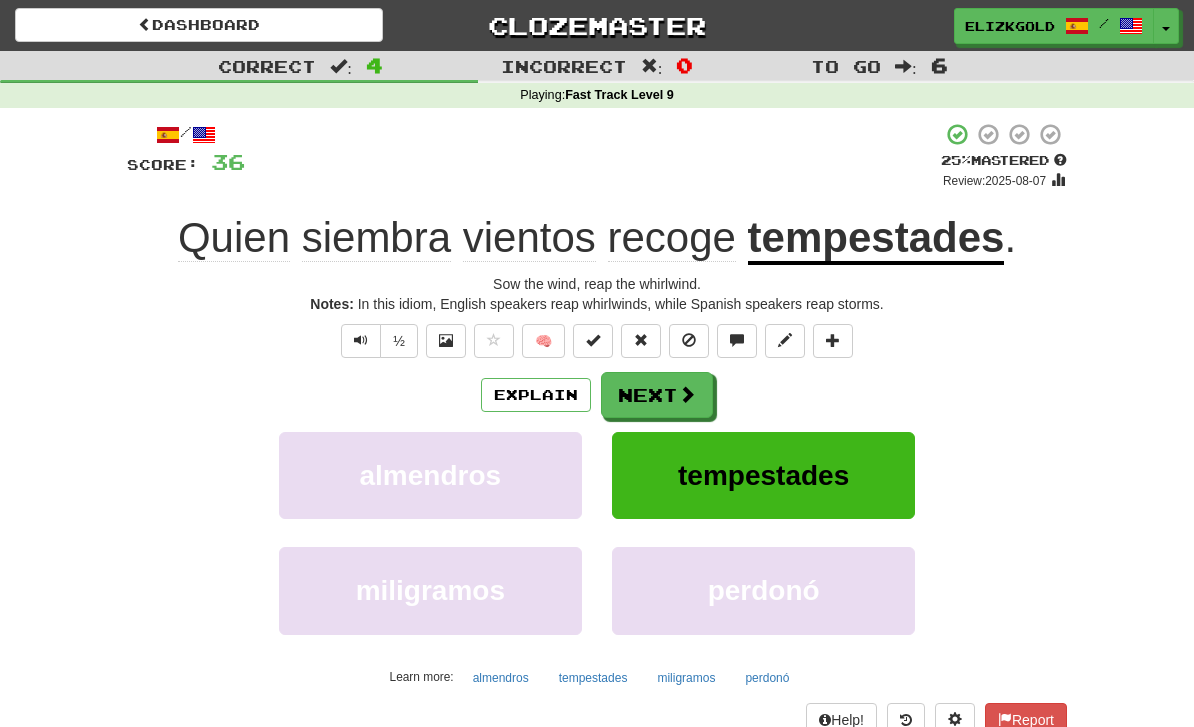 click at bounding box center [687, 394] 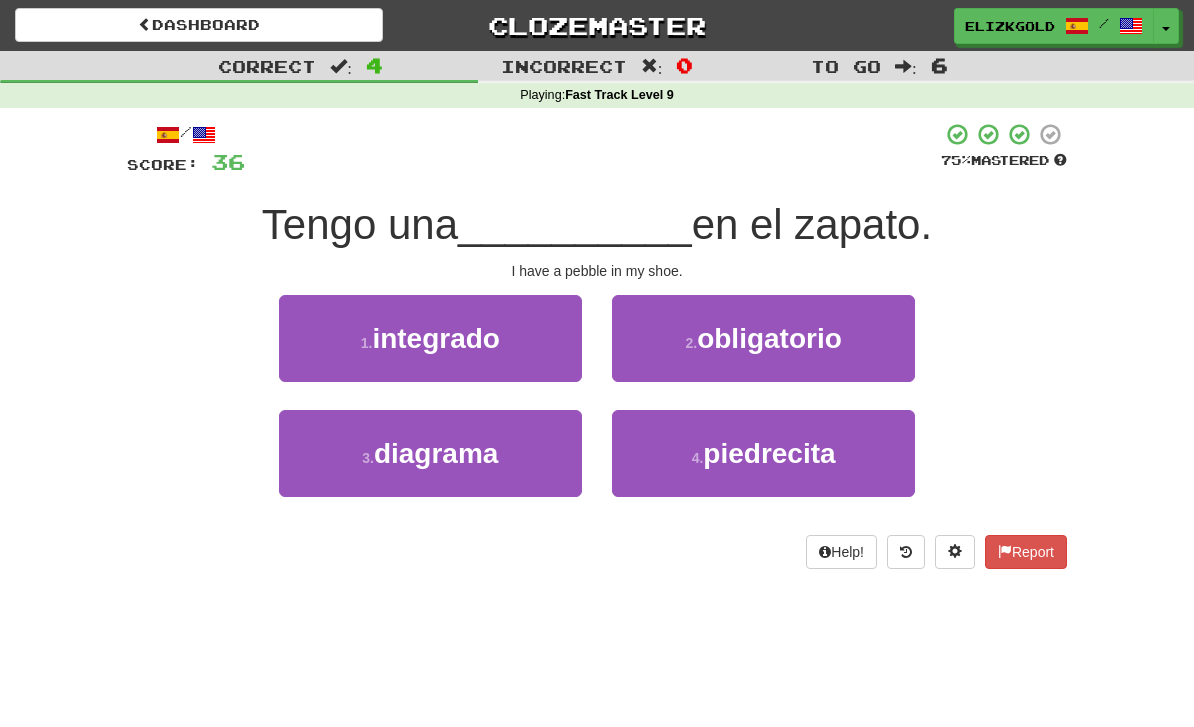click on "4 .  piedrecita" at bounding box center [763, 453] 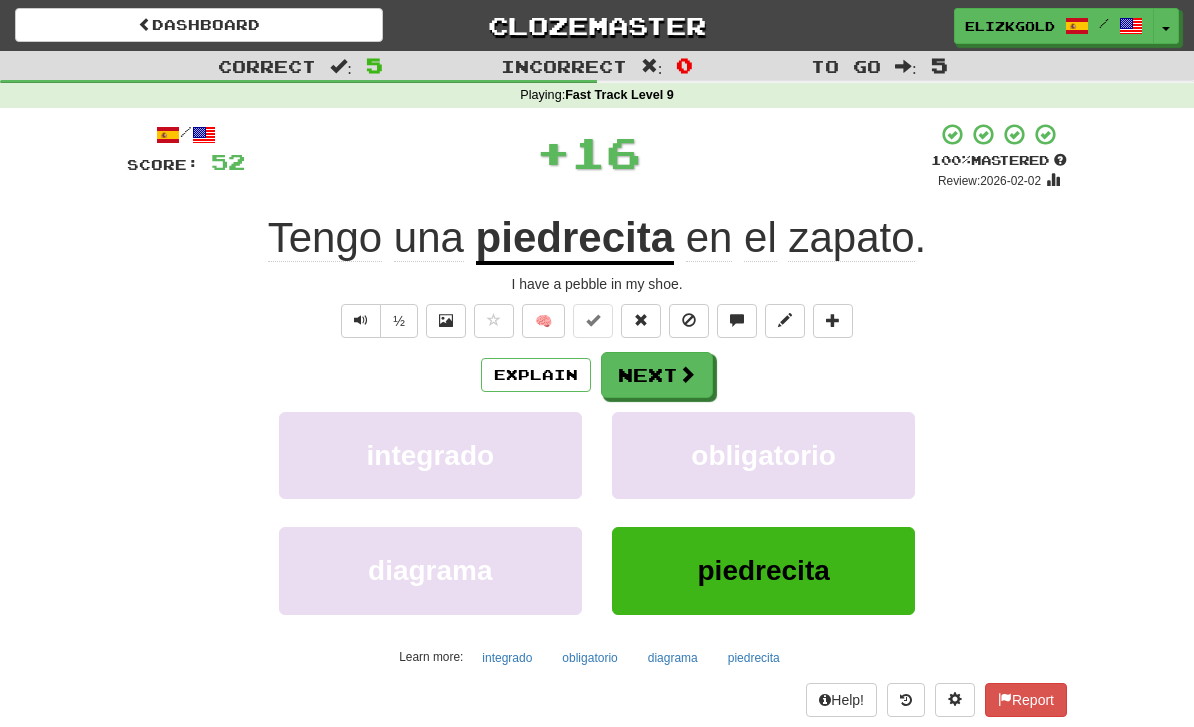 click at bounding box center [687, 374] 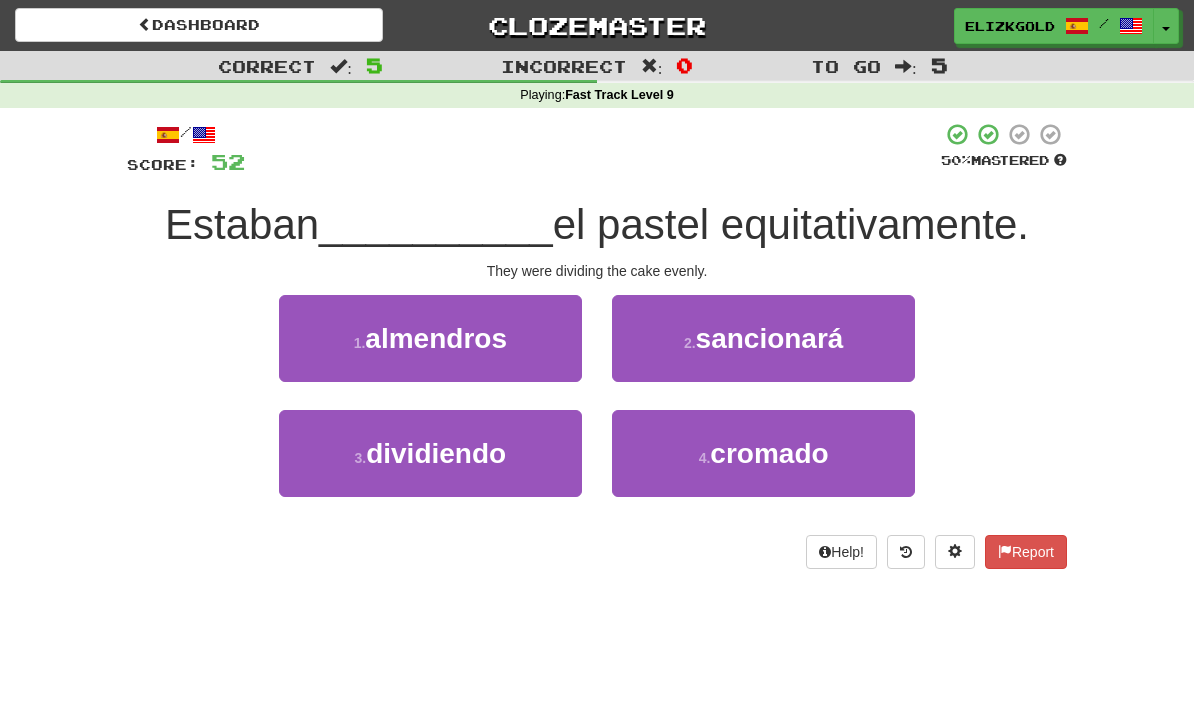 click on "3 .  dividiendo" at bounding box center (430, 453) 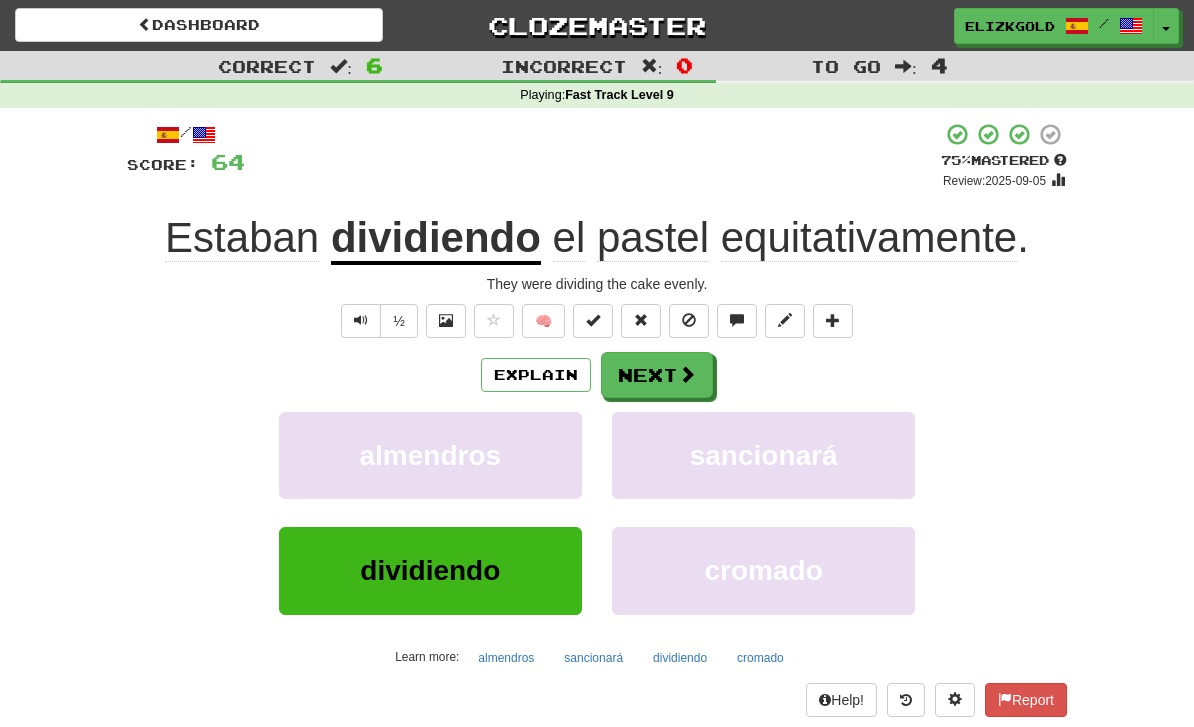 click on "Next" at bounding box center (657, 375) 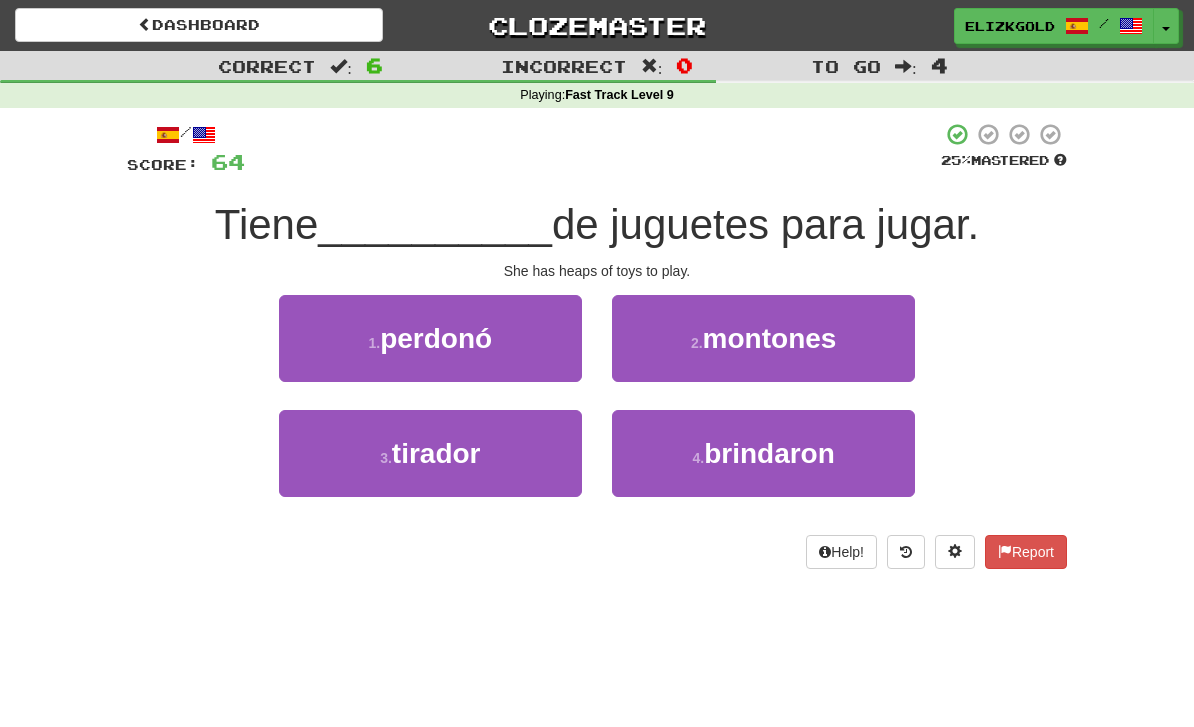 click on "2 .  montones" at bounding box center (763, 338) 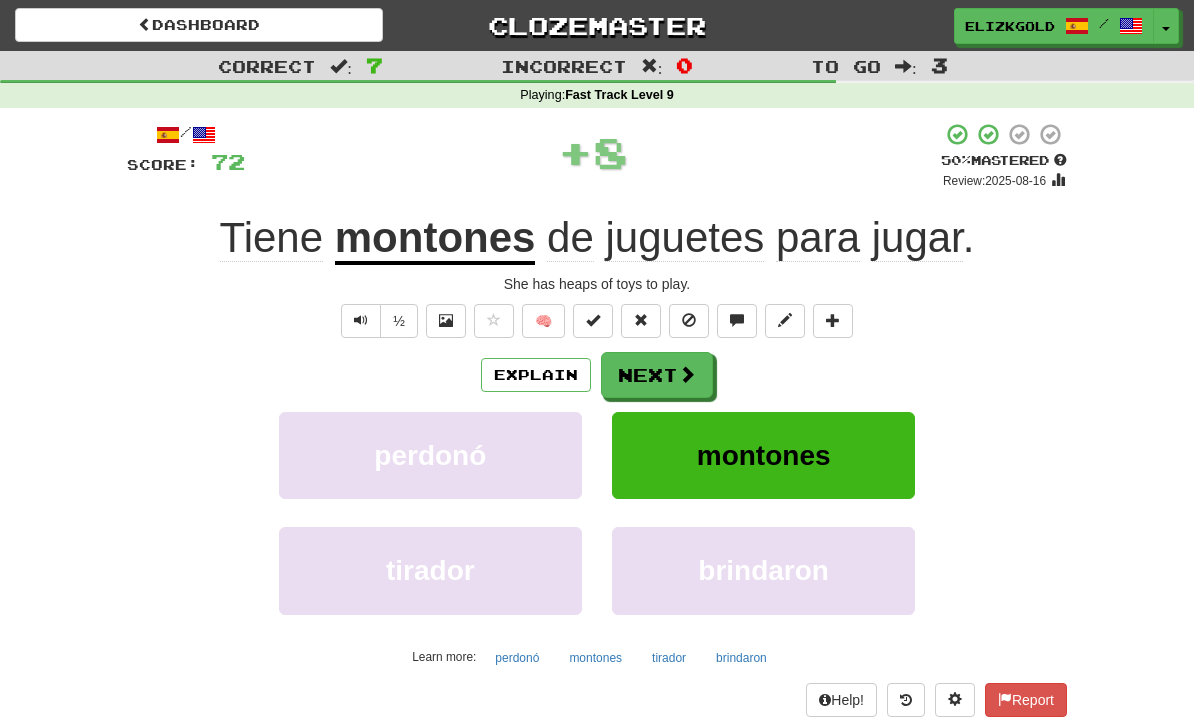 click on "Next" at bounding box center [657, 375] 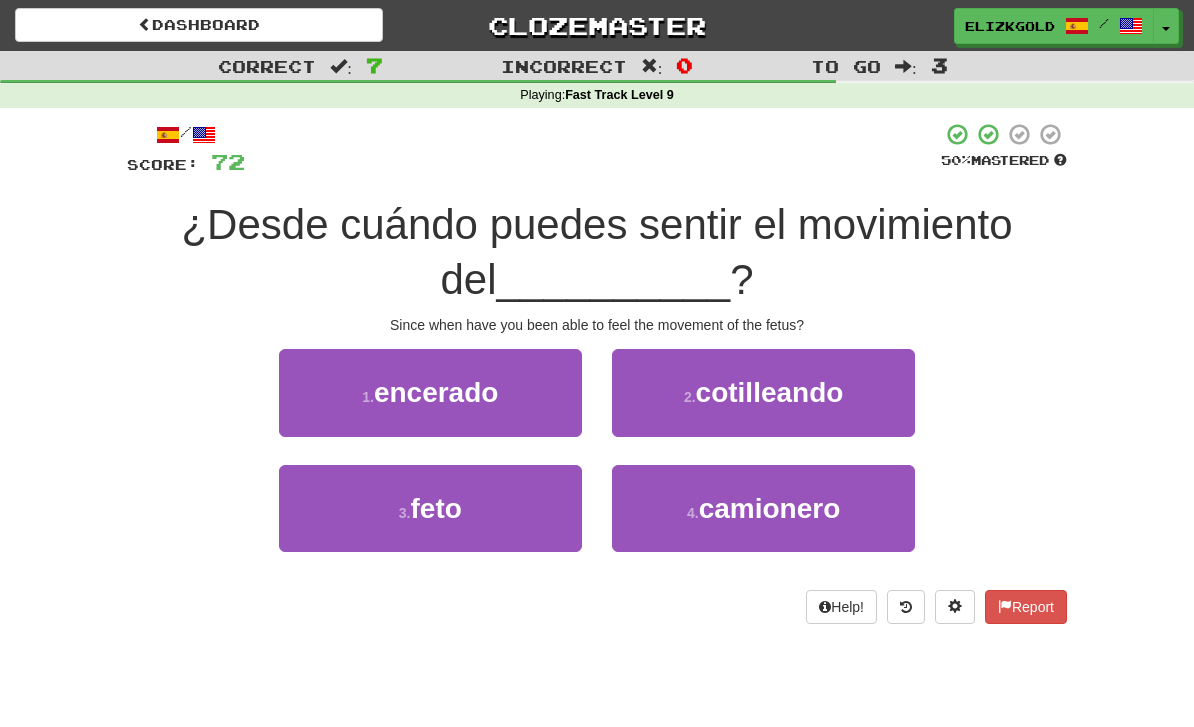 click on "3 .  feto" at bounding box center (430, 508) 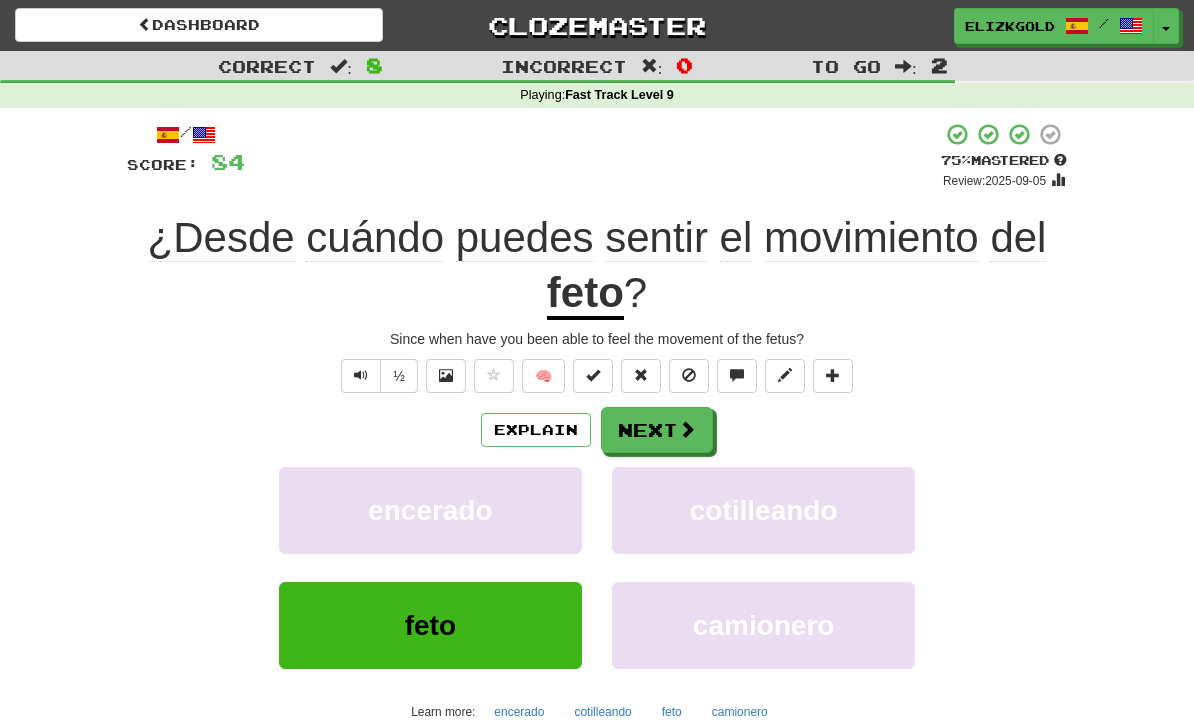 click on "Next" at bounding box center [657, 430] 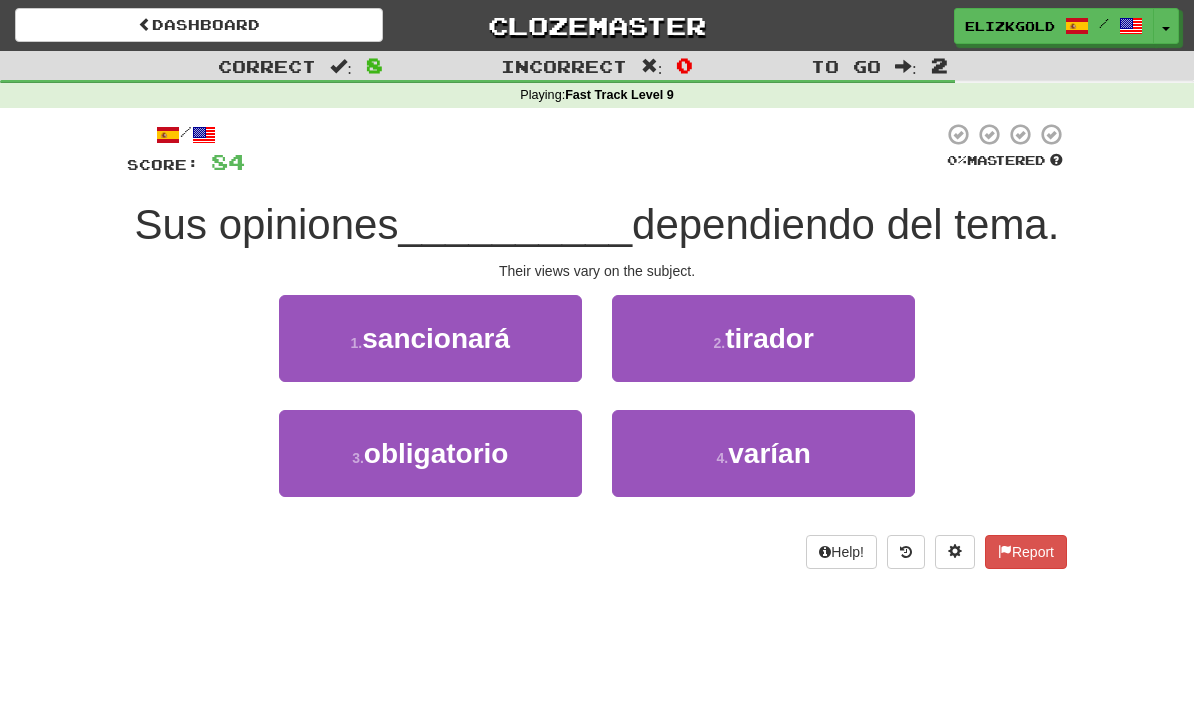 click on "4 .  varían" at bounding box center [763, 453] 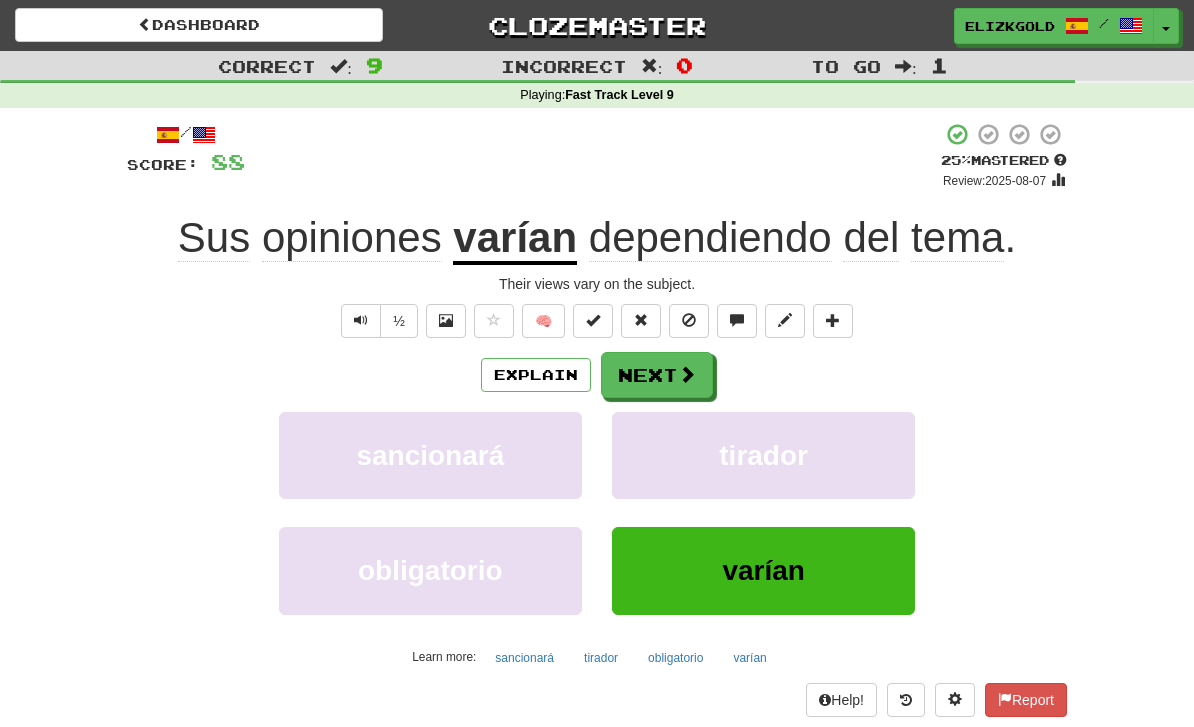 click on "Next" at bounding box center (657, 375) 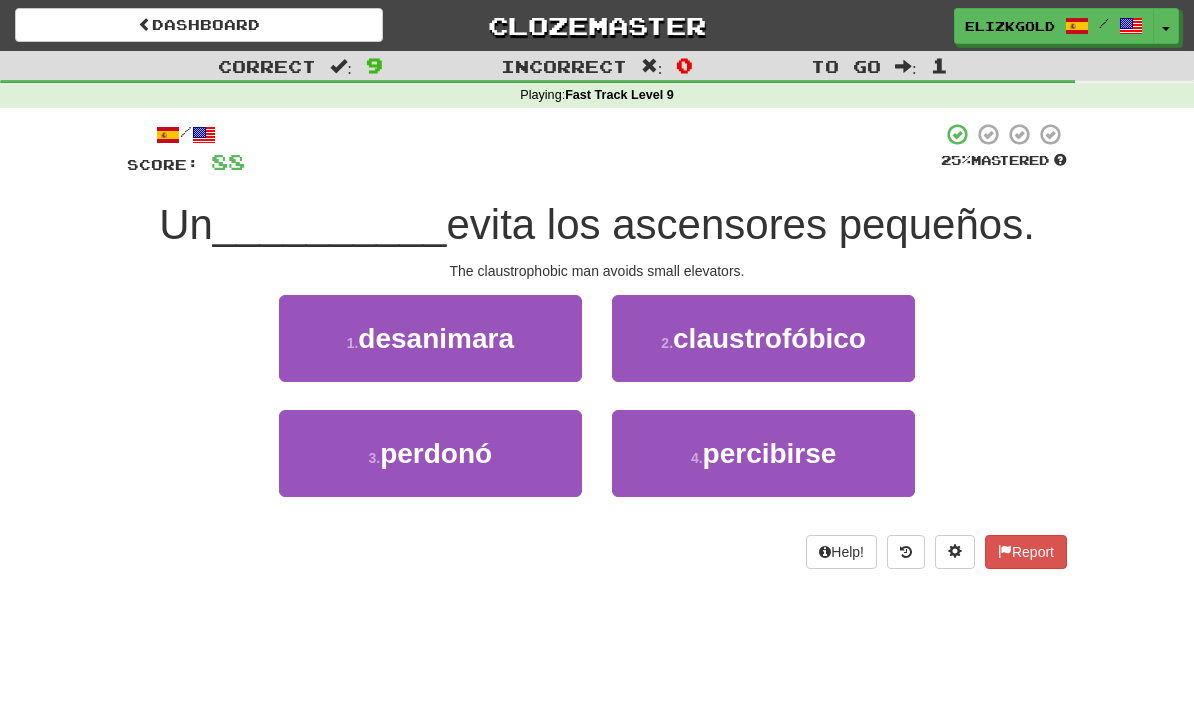 click on "claustrofóbico" at bounding box center (769, 338) 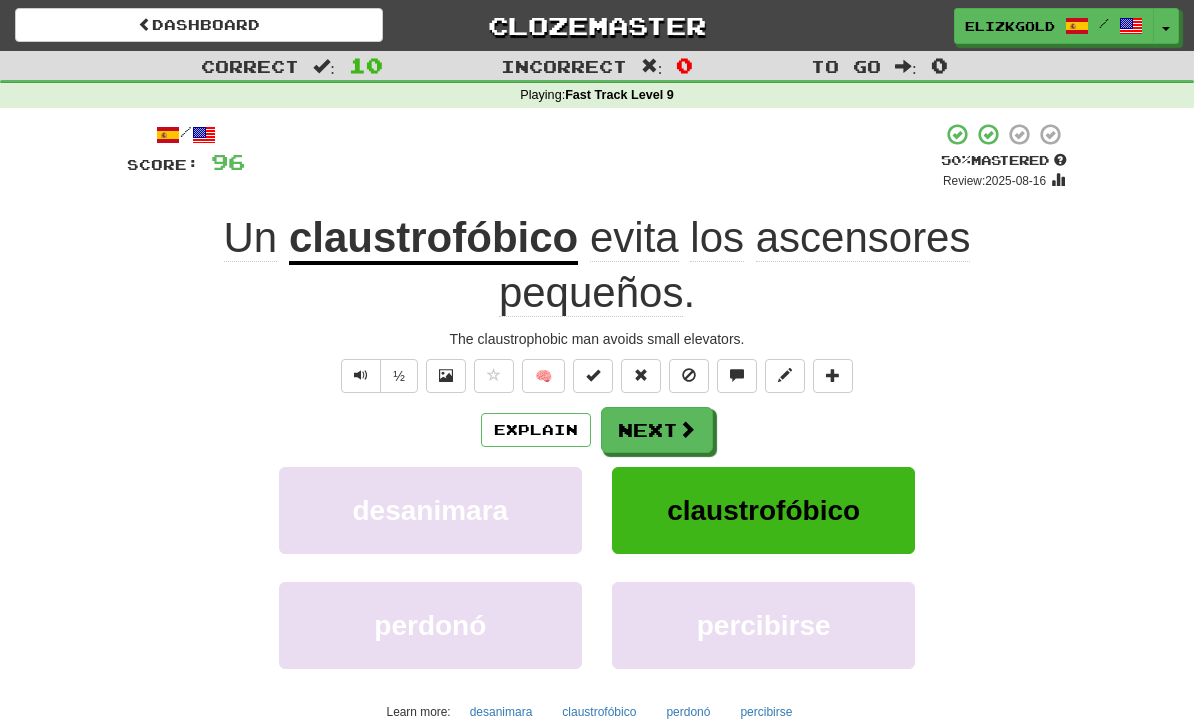 click at bounding box center (687, 429) 